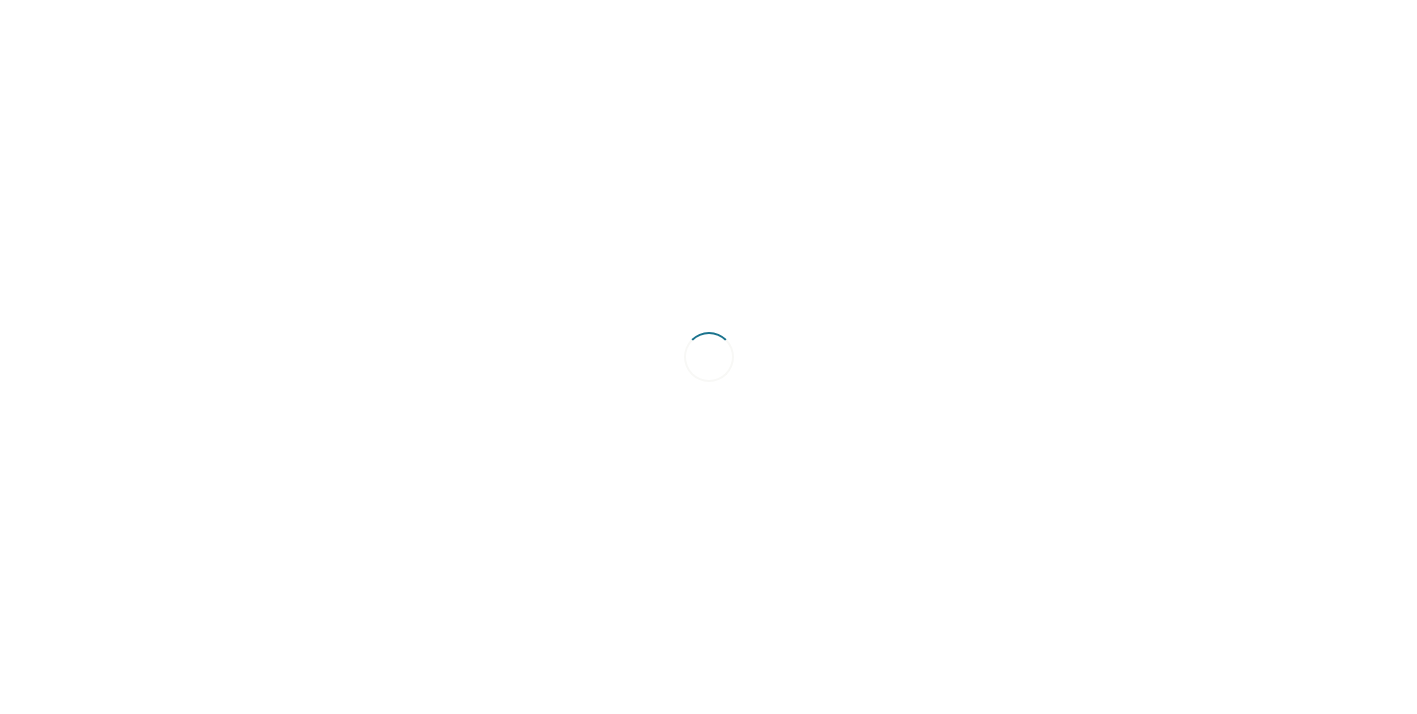 scroll, scrollTop: 0, scrollLeft: 0, axis: both 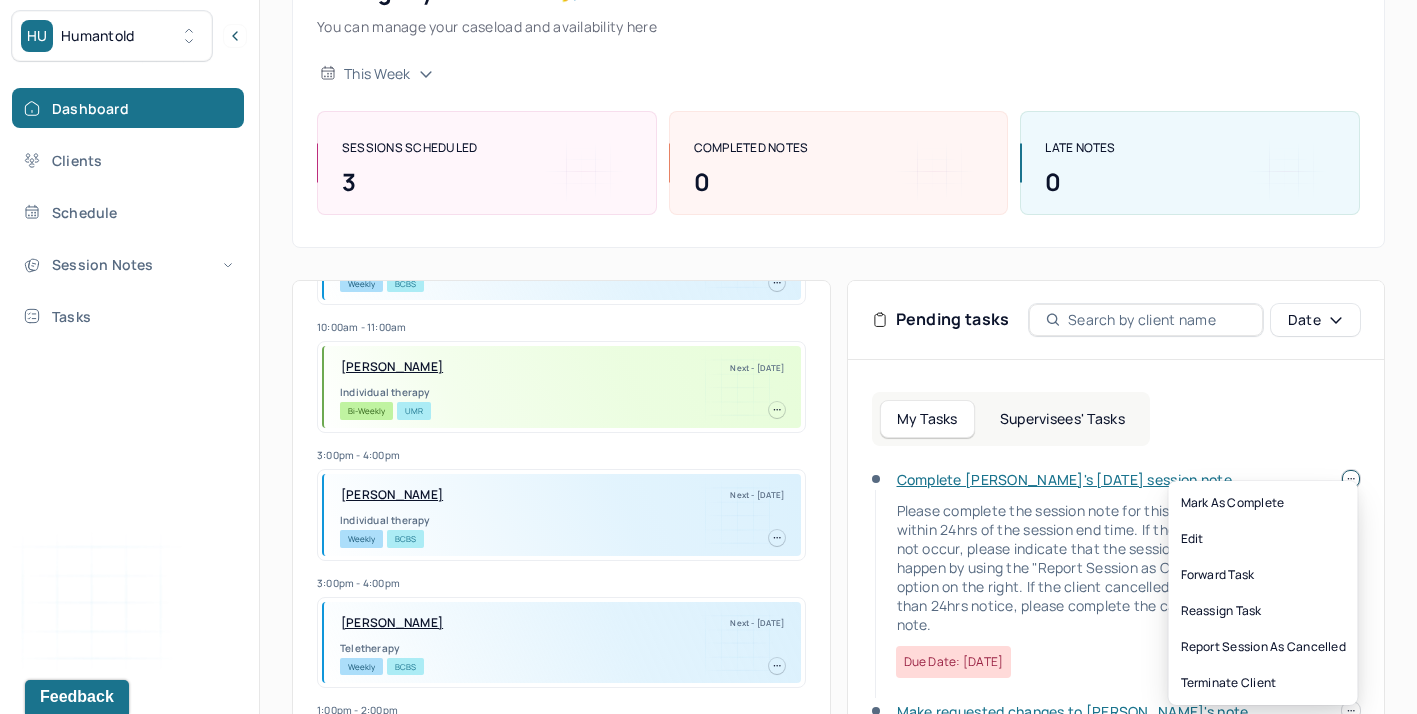 click on "HU Humantold       Dashboard Clients Schedule Session Notes Tasks GB [PERSON_NAME] provider   Logout   Diagnosis codes on session notes are currently limited to one (1). Only input the primary diagnosis.       Search by client name, chart number     FAQs     GB Gomattie Let’s get you started 🚀 You can manage your caseload and availability here   this week   SESSIONS SCHEDULED 3 COMPLETED NOTES 0 LATE NOTES 0 My Schedule View caseload 12:00pm - 1:00pm   [PERSON_NAME][GEOGRAPHIC_DATA]   Next - [DATE] Individual therapy Weekly BCBS     10:00am - 11:00am   [PERSON_NAME]   Next - [DATE] Individual therapy Bi-Weekly UMR     3:00pm - 4:00pm   [PERSON_NAME]   Next - [DATE] Individual therapy Weekly BCBS     3:00pm - 4:00pm   [PERSON_NAME]   Next - [DATE] Teletherapy Weekly BCBS     1:00pm - 2:00pm   [PERSON_NAME][GEOGRAPHIC_DATA]   Next - [DATE] Individual therapy Weekly BCBS     2:00pm - 3:00pm   [PERSON_NAME]   Next - [DATE] Individual therapy Weekly Self Pay       [PERSON_NAME]" at bounding box center (708, 408) 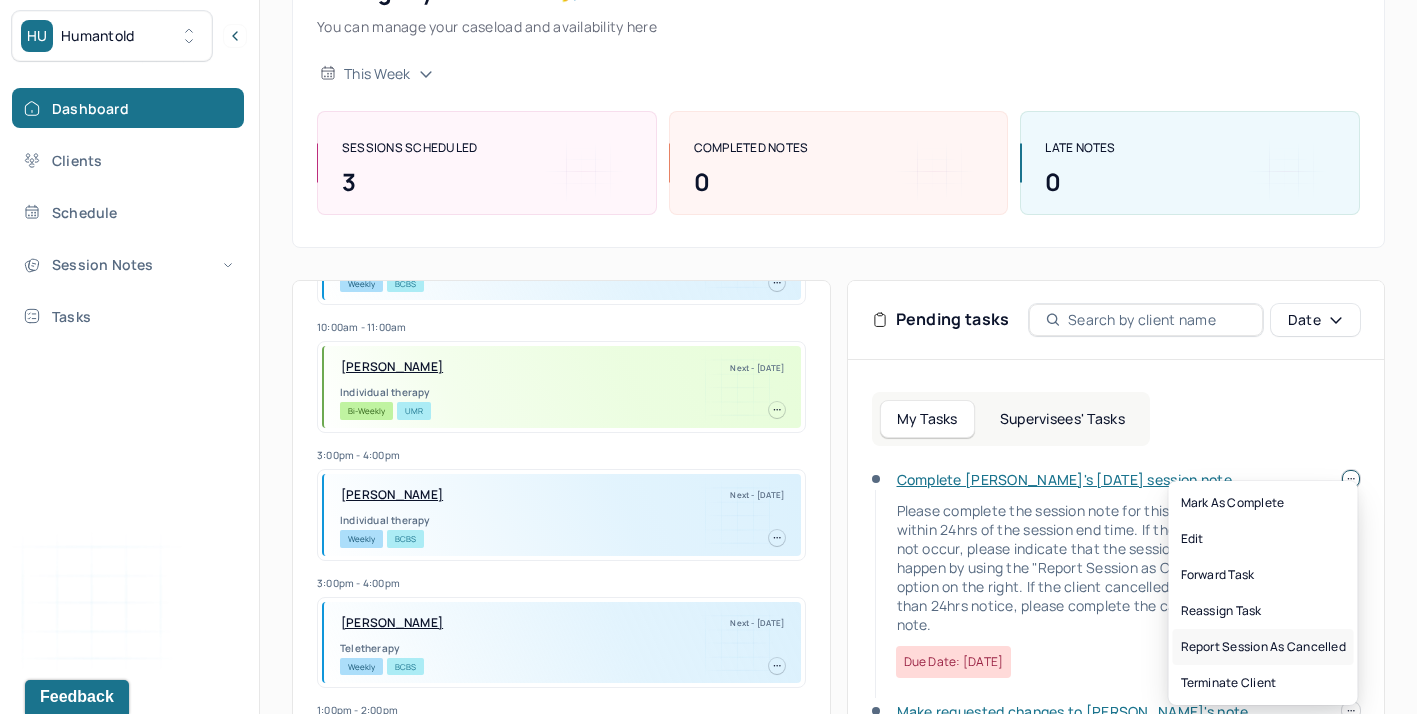 click on "Report session as cancelled" at bounding box center (1263, 647) 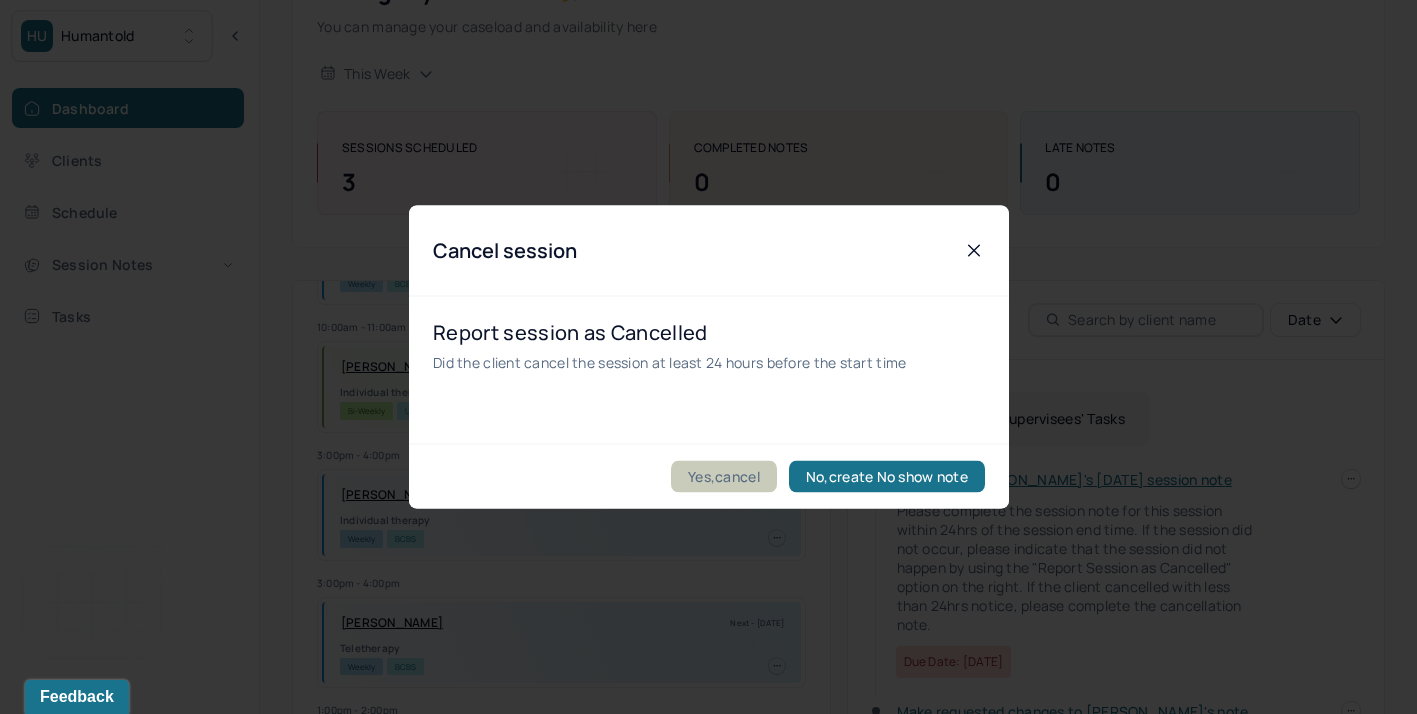 click on "Yes,cancel" at bounding box center (724, 477) 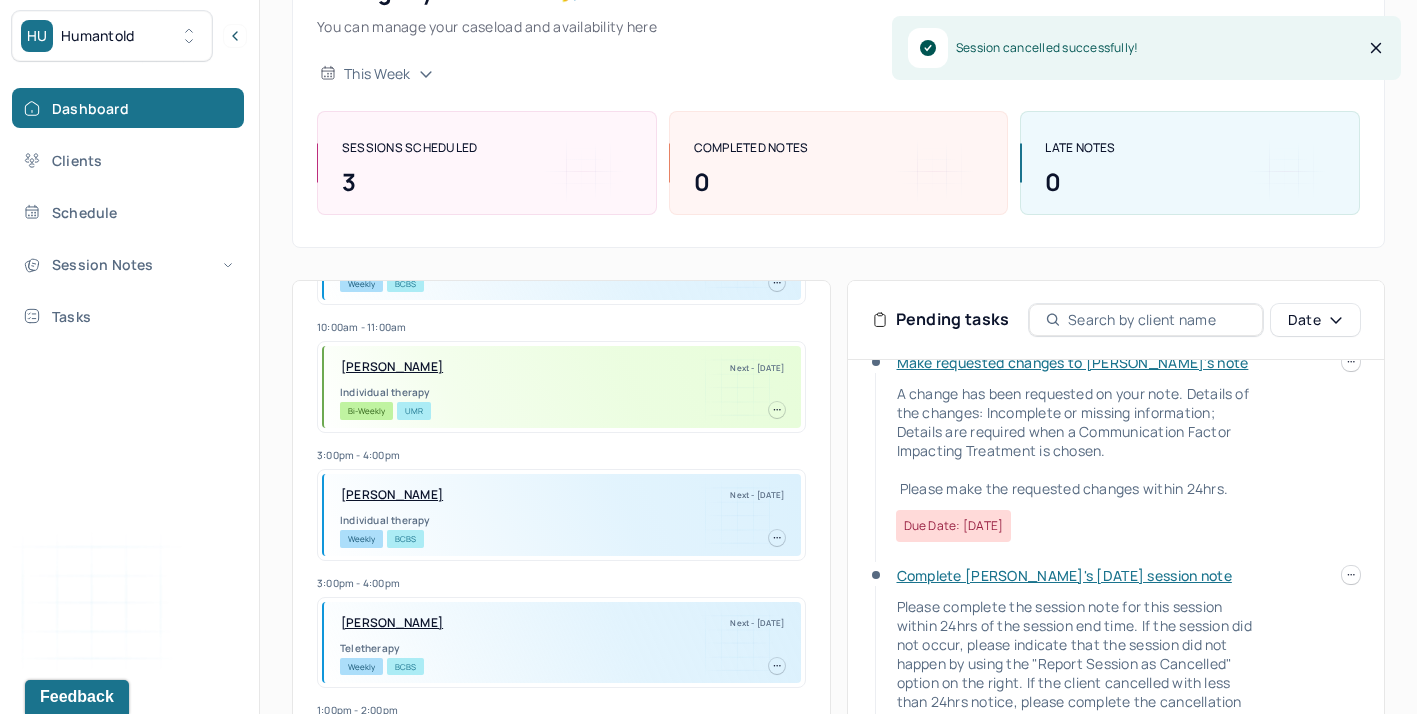 scroll, scrollTop: 160, scrollLeft: 0, axis: vertical 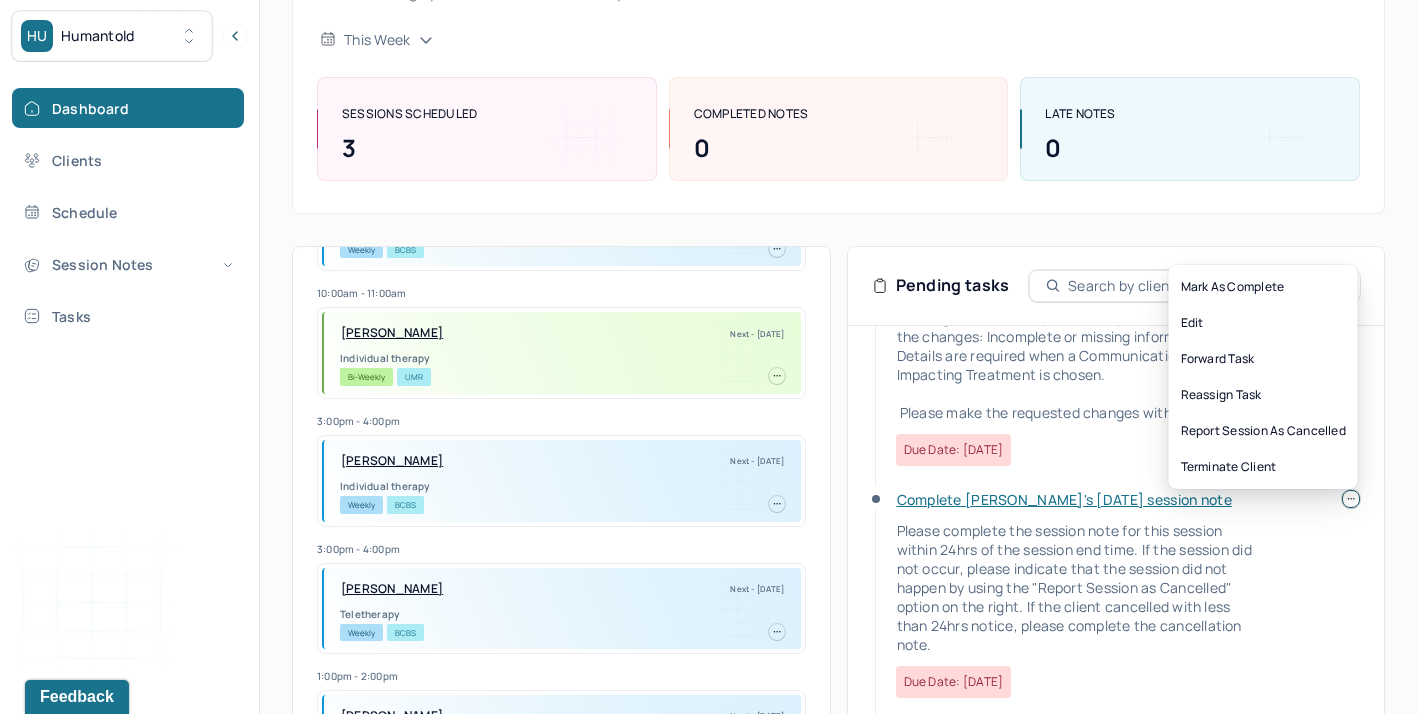 click at bounding box center [1351, 499] 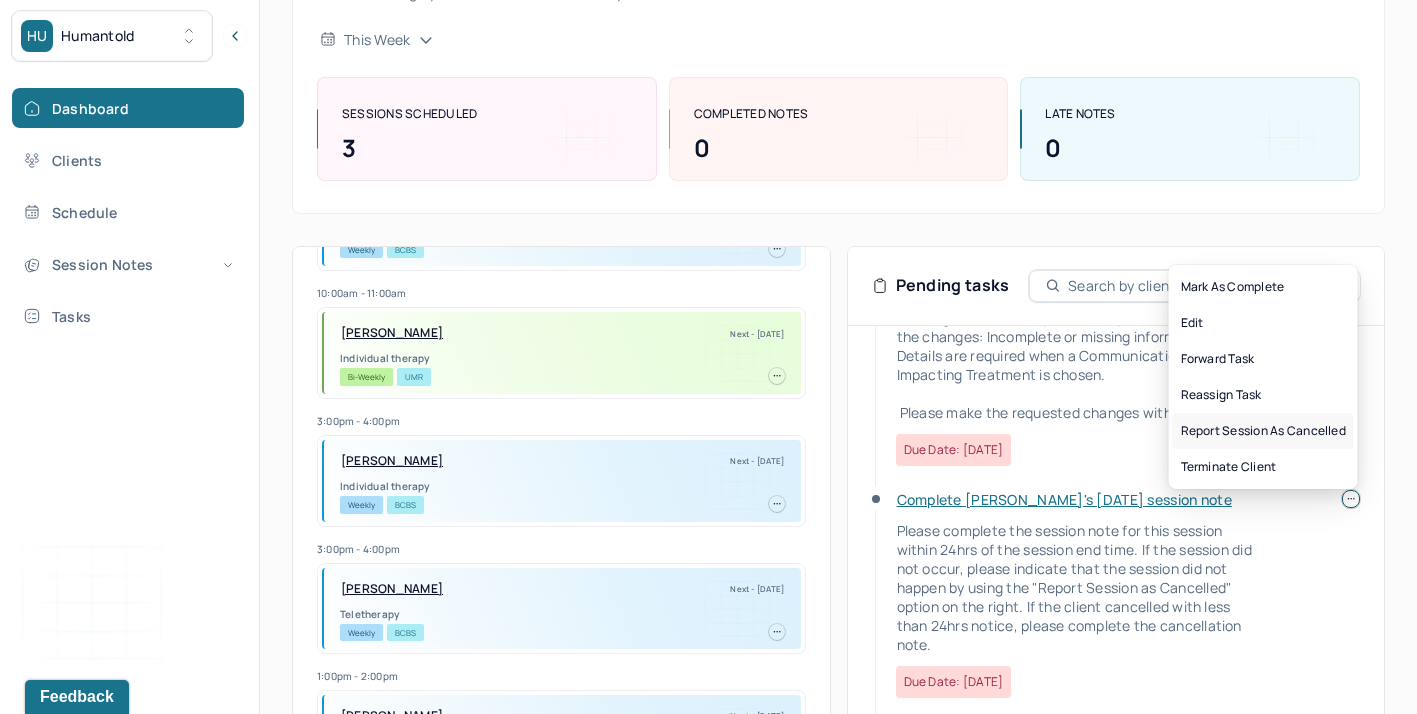 click on "Report session as cancelled" at bounding box center [1263, 431] 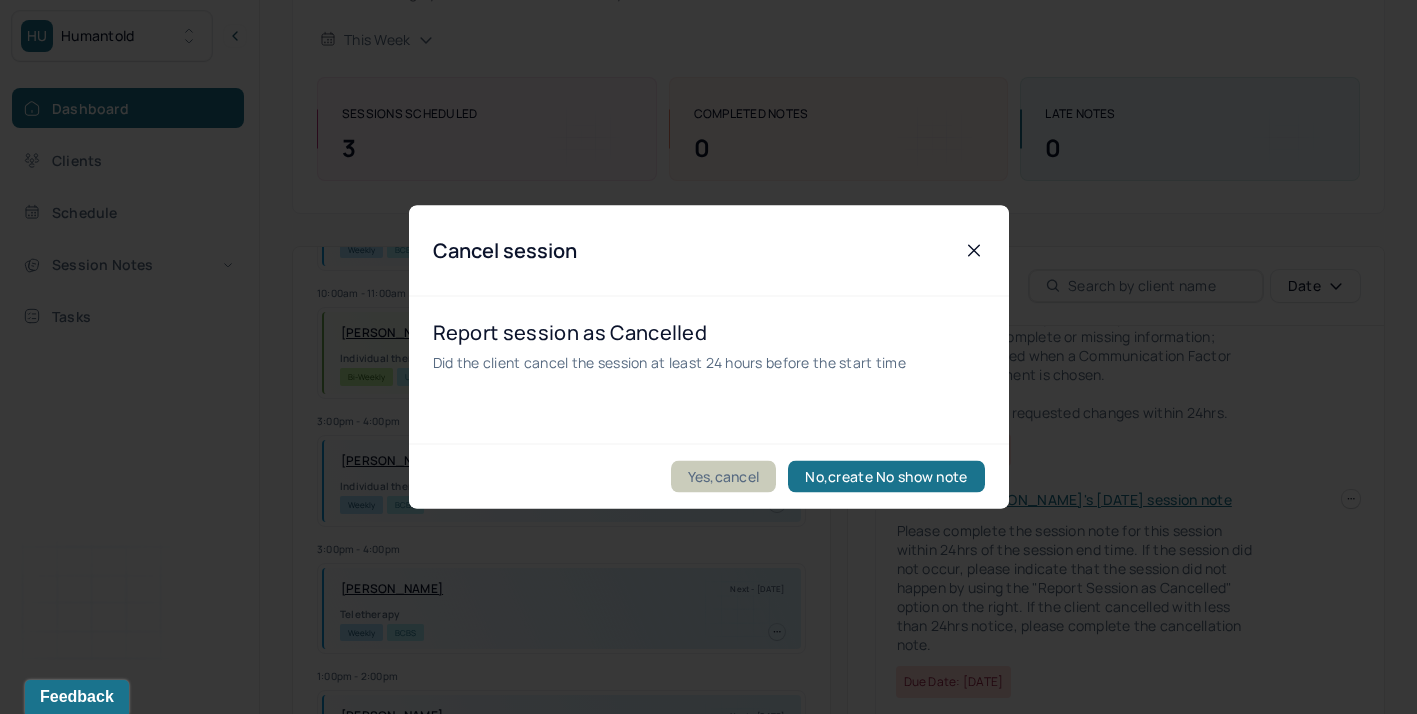 click on "Yes,cancel" at bounding box center (724, 477) 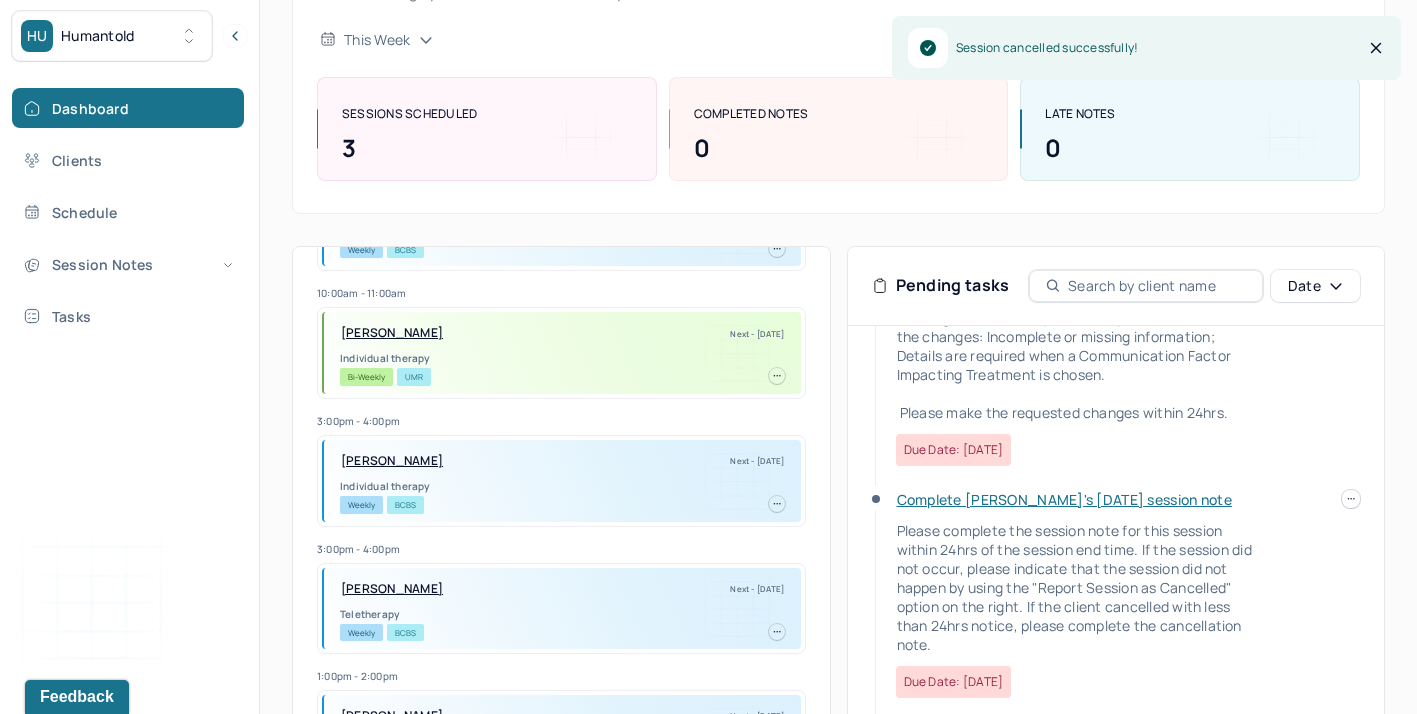 scroll, scrollTop: 0, scrollLeft: 0, axis: both 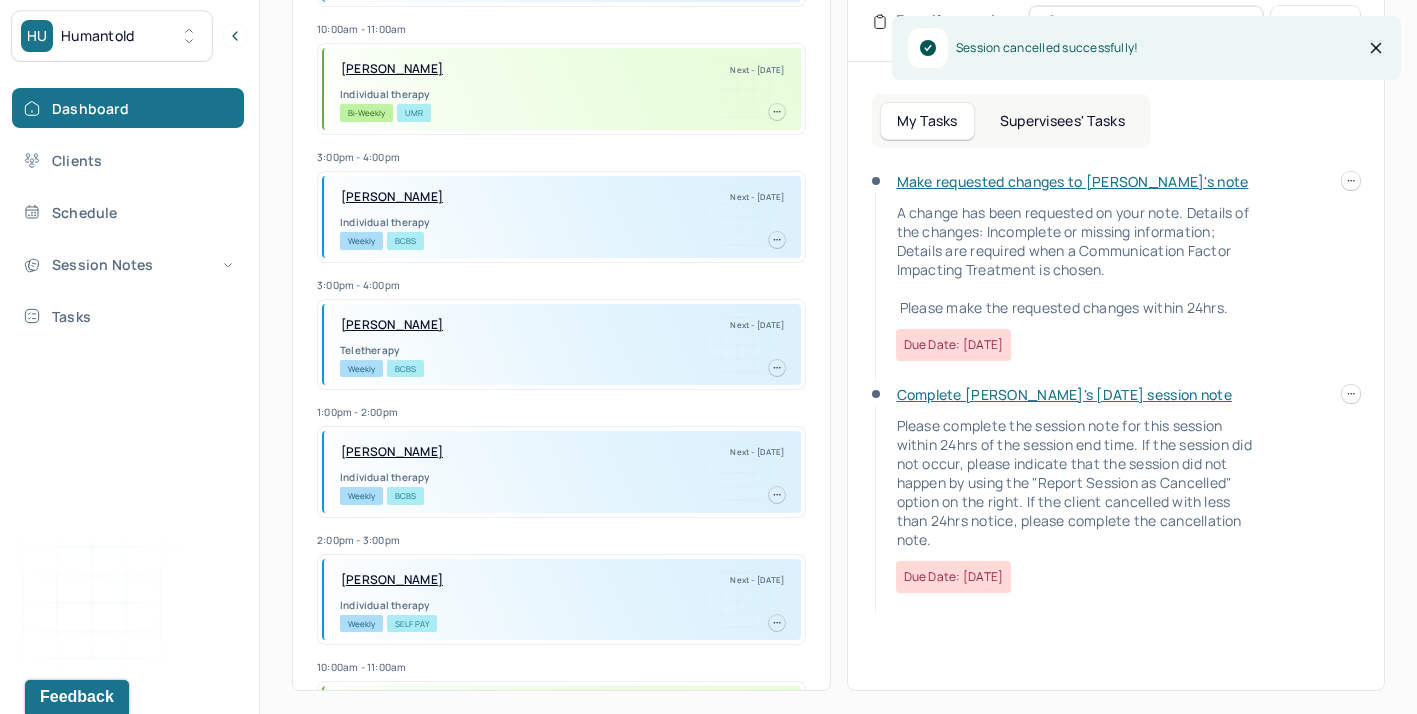 click on "HU Humantold       Dashboard Clients Schedule Session Notes Tasks GB [PERSON_NAME] provider   Logout   Diagnosis codes on session notes are currently limited to one (1). Only input the primary diagnosis.       Search by client name, chart number     FAQs     GB Gomattie Let’s get you started 🚀 You can manage your caseload and availability here   this week   SESSIONS SCHEDULED 3 COMPLETED NOTES 0 LATE NOTES 0 My Schedule View caseload 12:00pm - 1:00pm   [PERSON_NAME][GEOGRAPHIC_DATA]   Next - [DATE] Individual therapy Weekly BCBS     10:00am - 11:00am   [PERSON_NAME]   Next - [DATE] Individual therapy Bi-Weekly UMR     3:00pm - 4:00pm   [PERSON_NAME]   Next - [DATE] Individual therapy Weekly BCBS     3:00pm - 4:00pm   [PERSON_NAME]   Next - [DATE] Teletherapy Weekly BCBS     1:00pm - 2:00pm   [PERSON_NAME]   Next - [DATE] Individual therapy Weekly BCBS     2:00pm - 3:00pm   [PERSON_NAME]   Next - [DATE] Individual therapy Weekly Self Pay         Bi-Weekly" at bounding box center (708, 110) 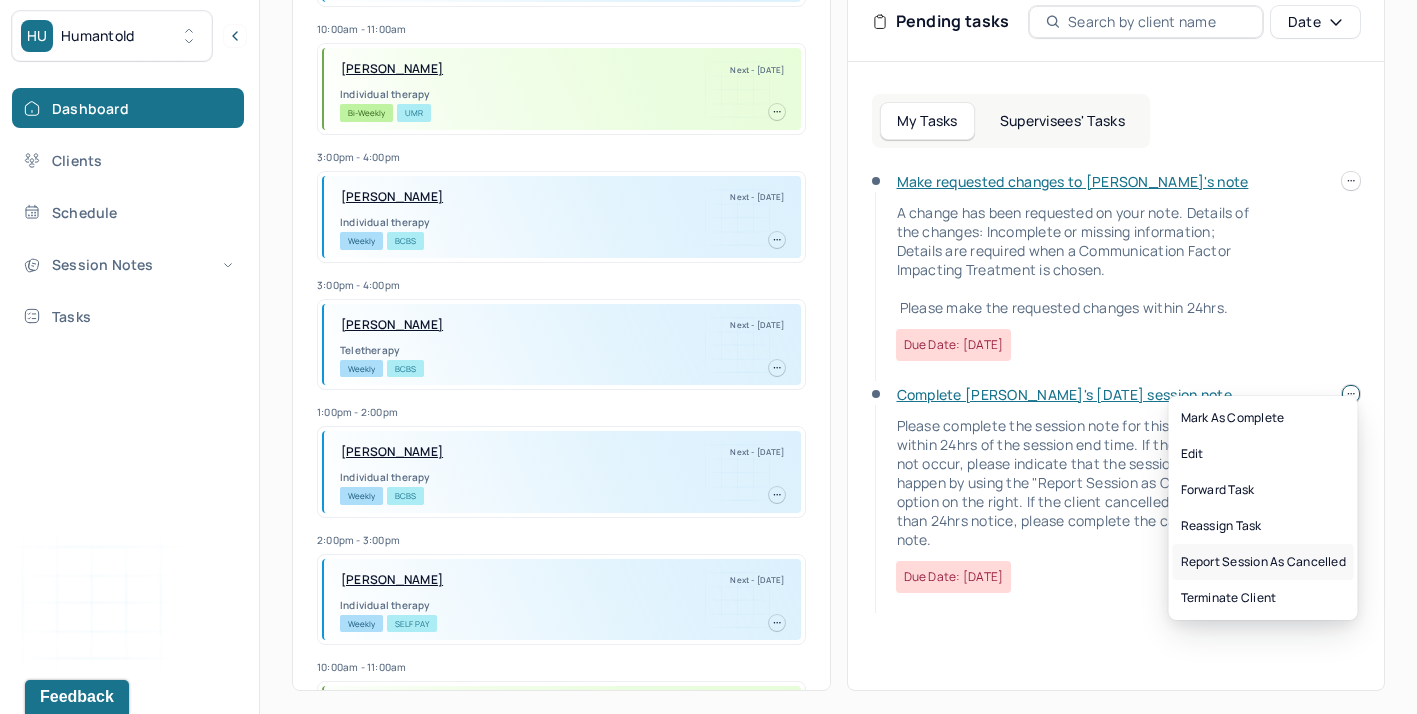 click on "Report session as cancelled" at bounding box center (1263, 562) 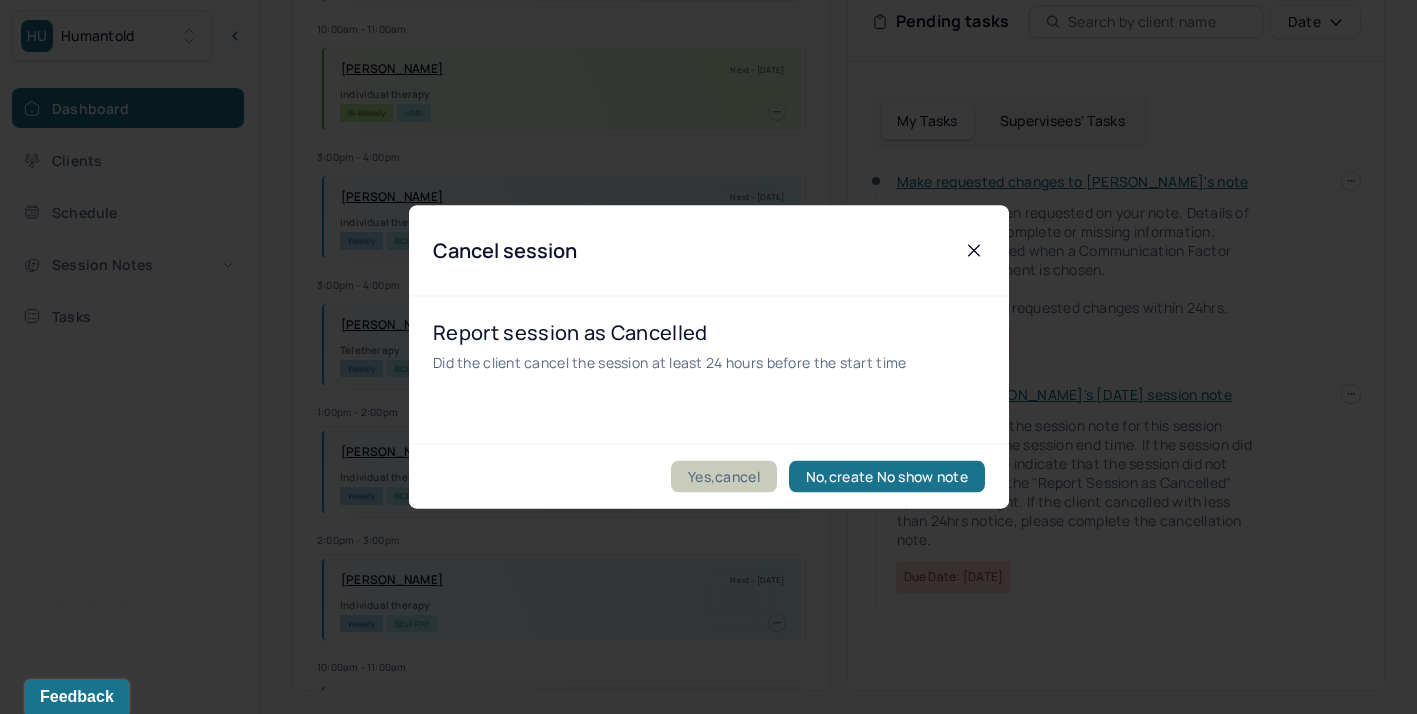 click on "Yes,cancel" at bounding box center (724, 477) 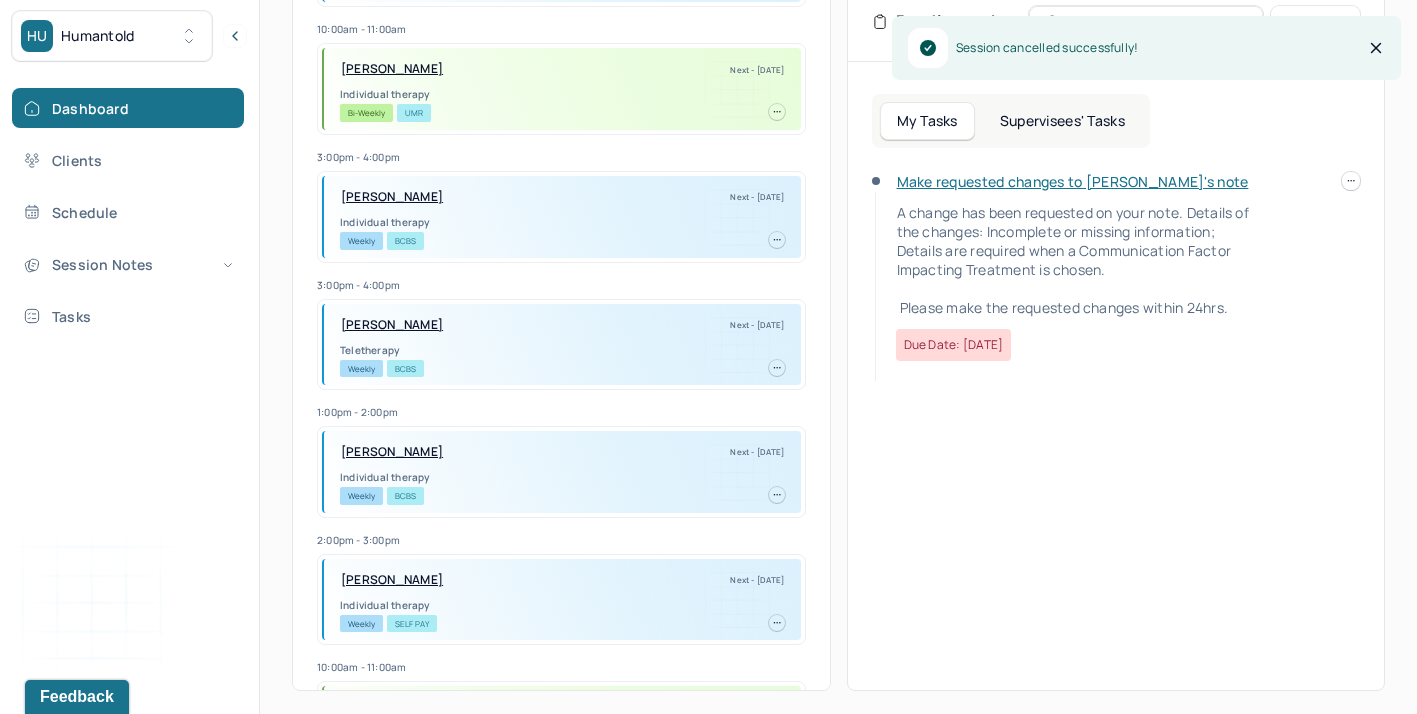 click on "Make requested changes to [PERSON_NAME]'s note" at bounding box center [1073, 181] 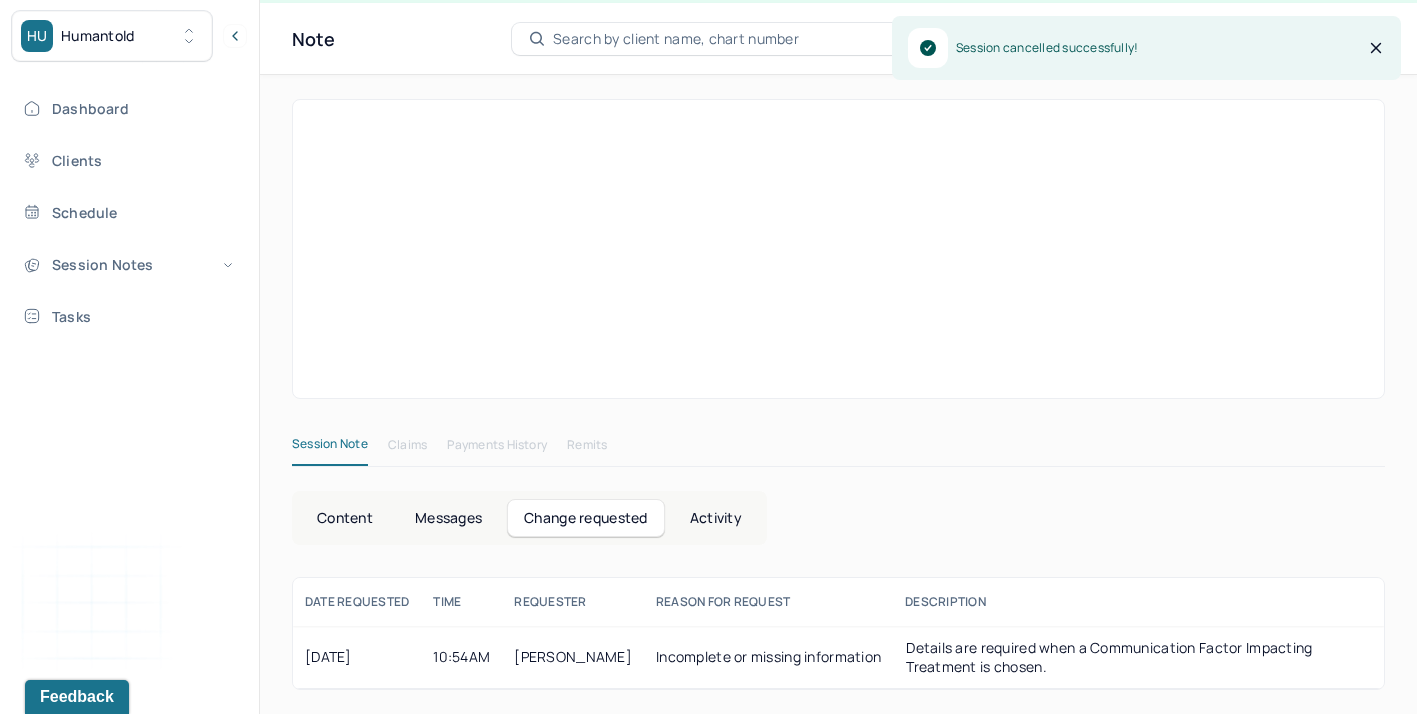 scroll, scrollTop: 226, scrollLeft: 0, axis: vertical 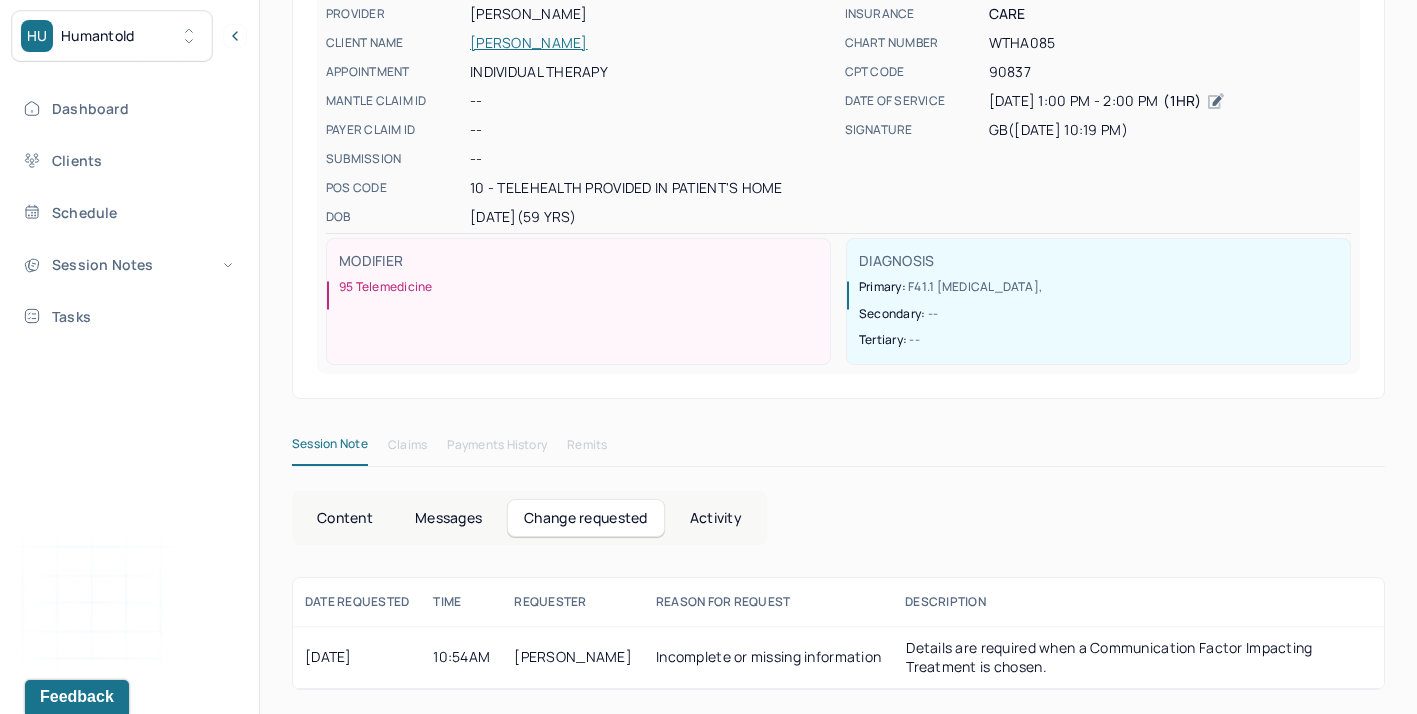 click on "Content" at bounding box center (345, 518) 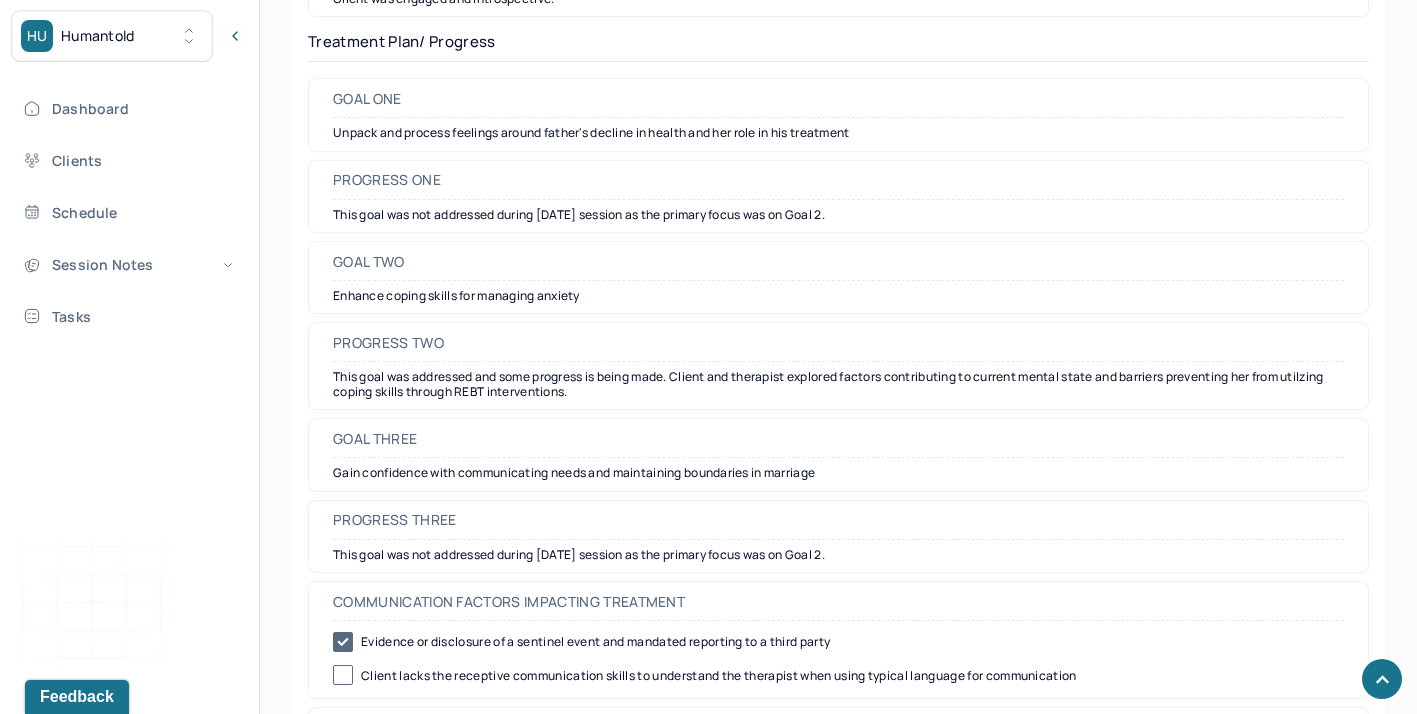 scroll, scrollTop: 3128, scrollLeft: 0, axis: vertical 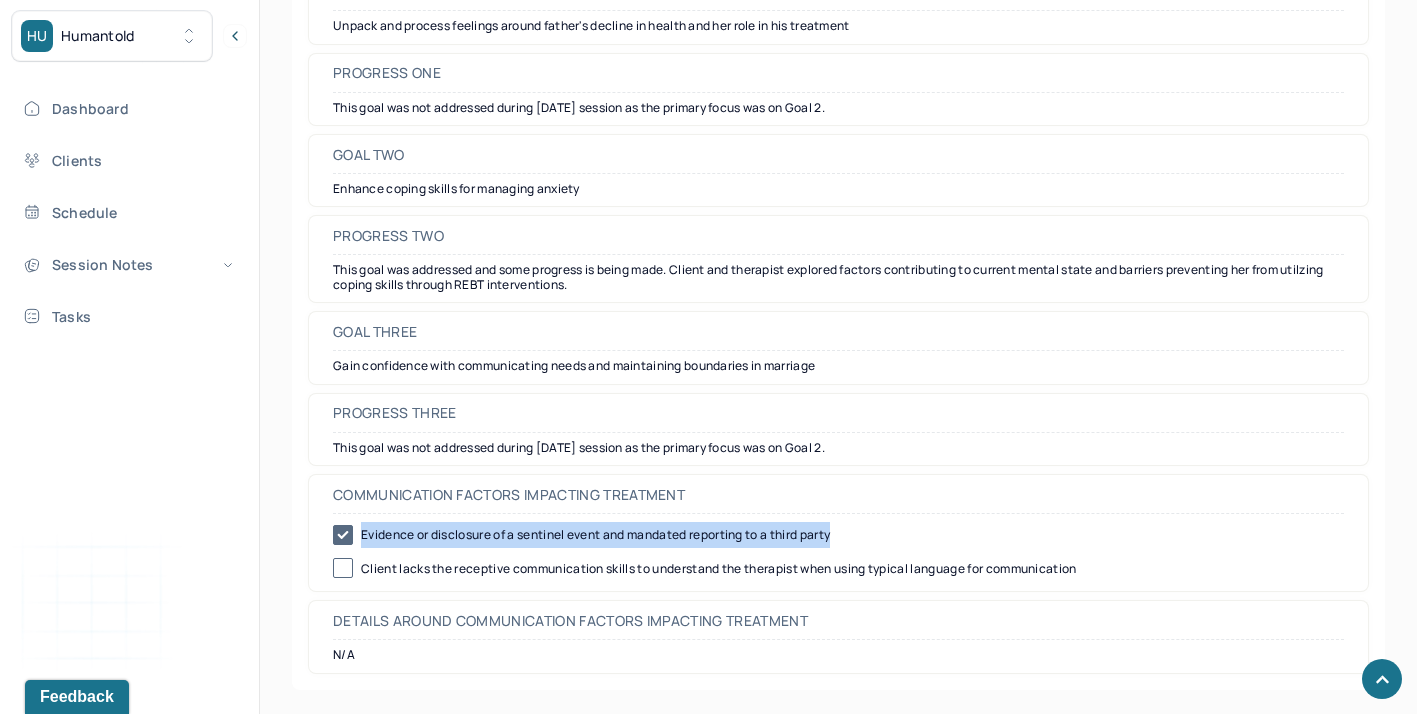 drag, startPoint x: 861, startPoint y: 536, endPoint x: 362, endPoint y: 536, distance: 499 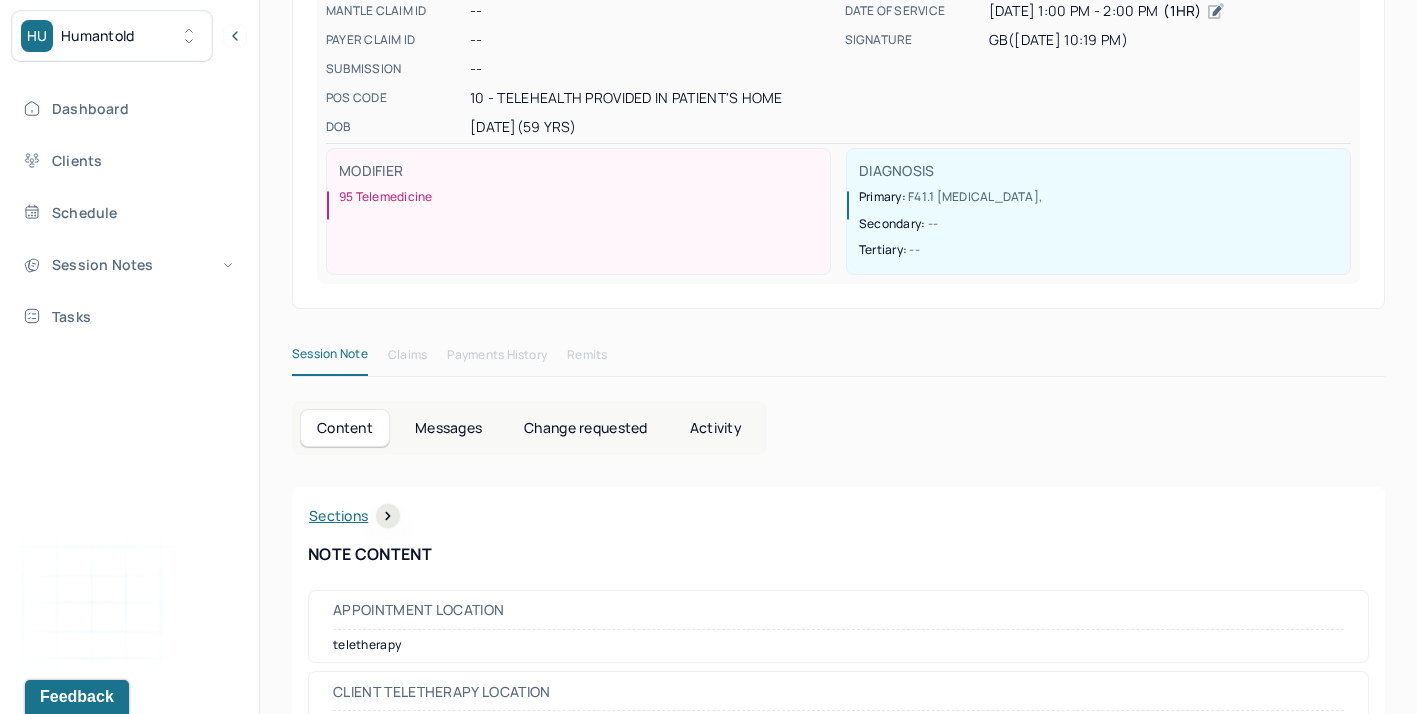 scroll, scrollTop: 0, scrollLeft: 0, axis: both 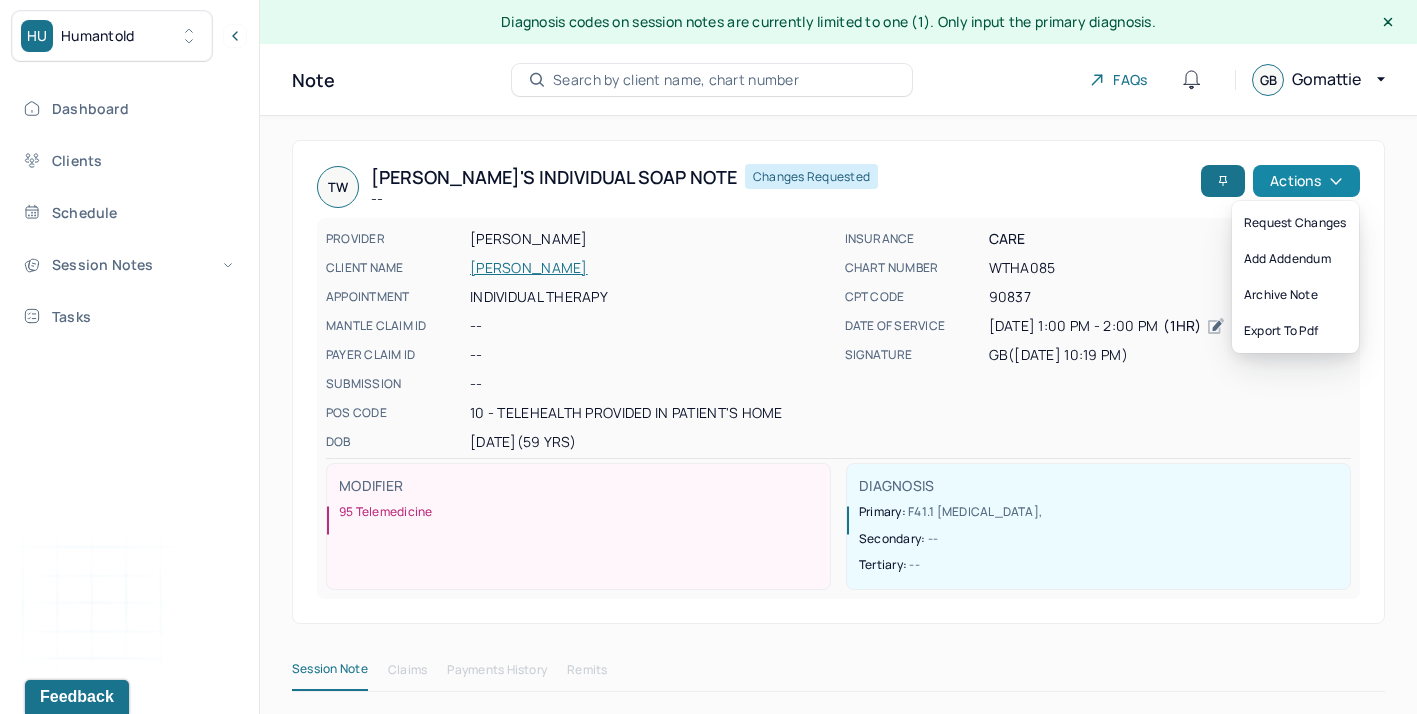 click on "Actions" at bounding box center (1306, 181) 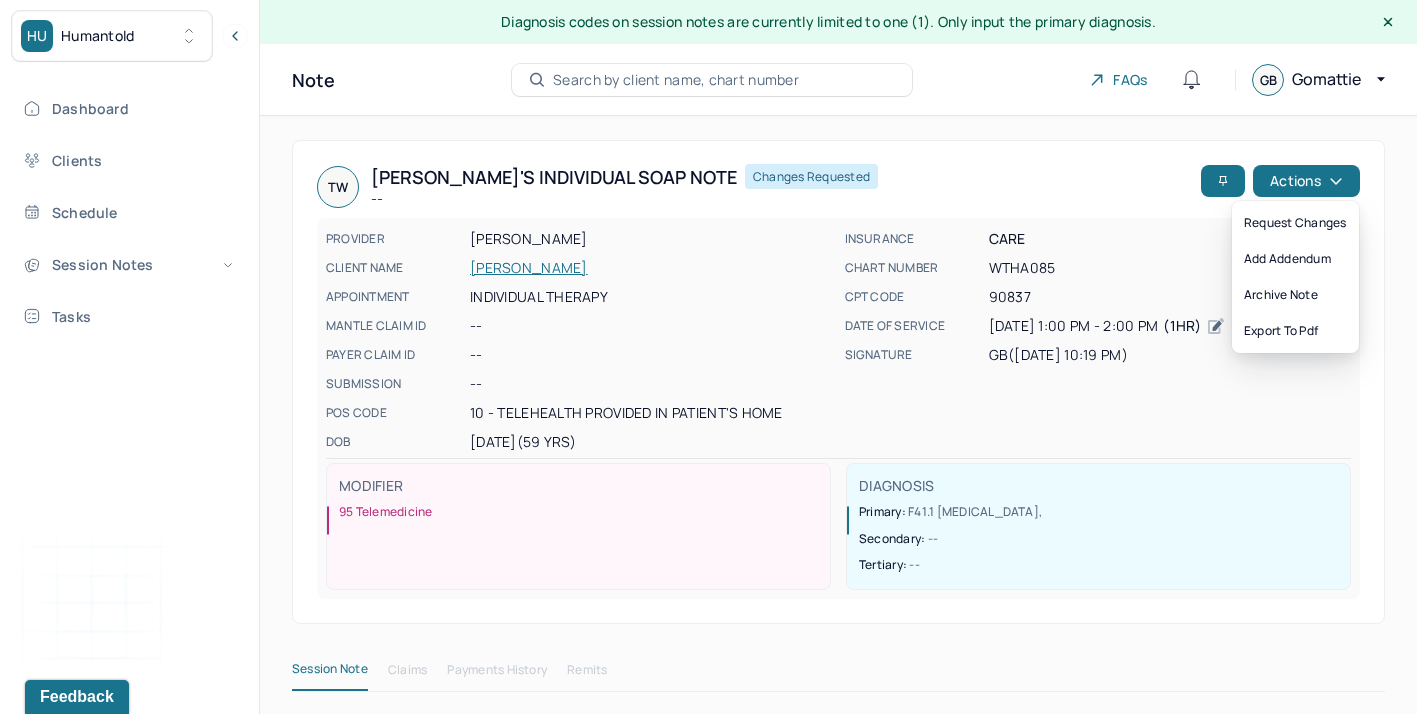 click on "MODIFIER 95 Telemedicine" at bounding box center [578, 526] 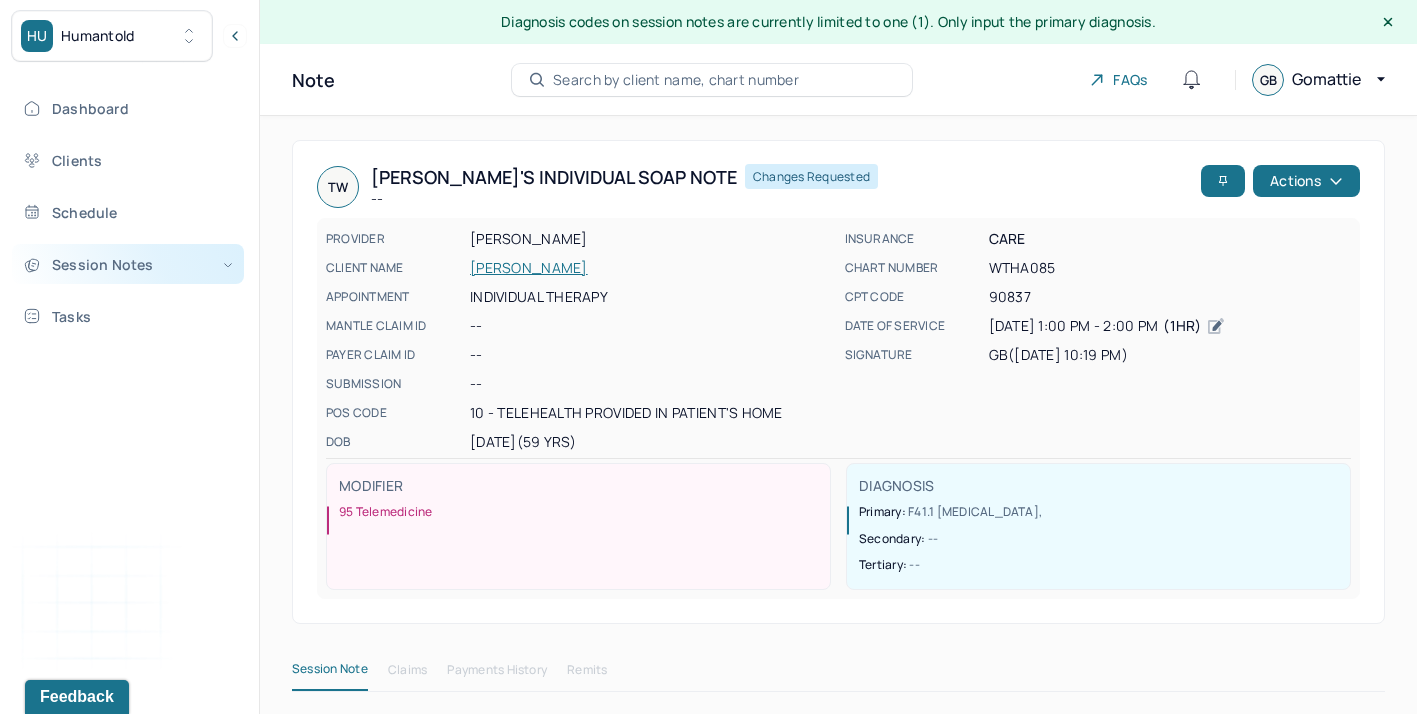 click on "Session Notes" at bounding box center [128, 264] 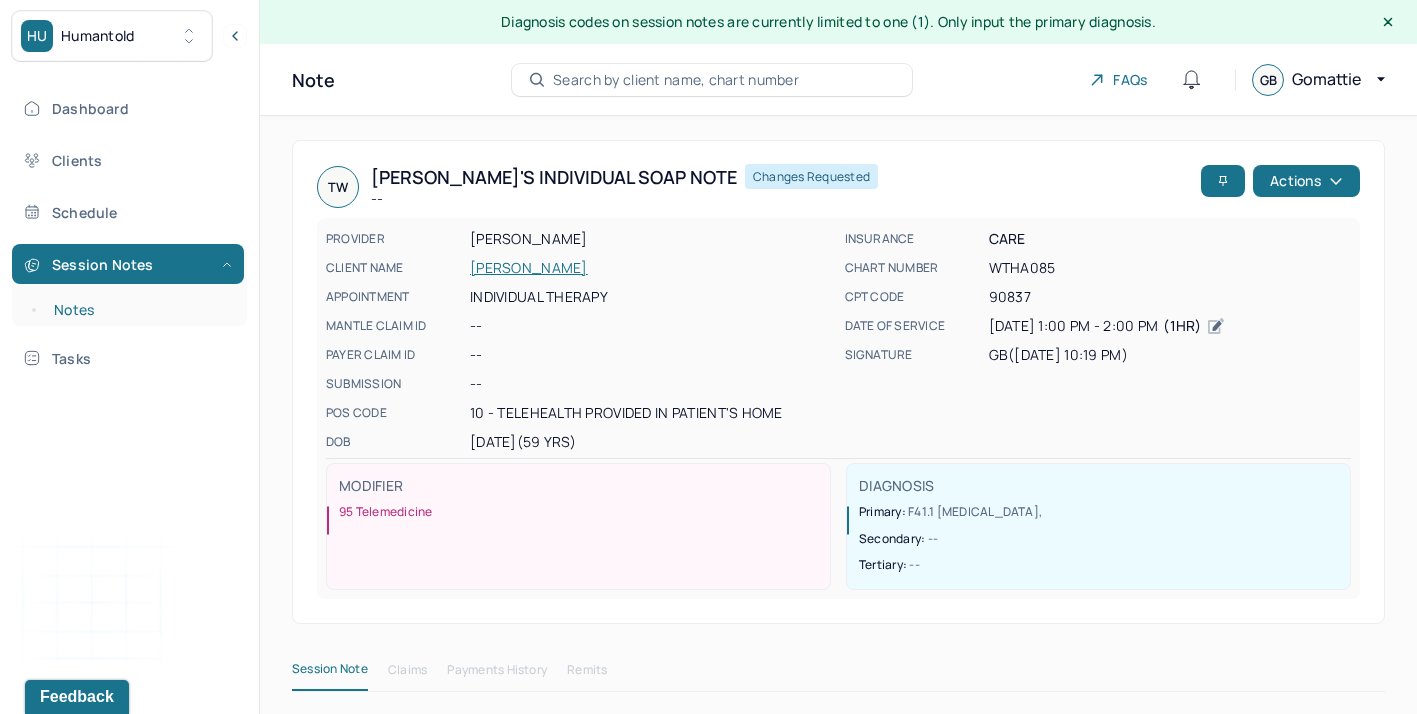click on "Notes" at bounding box center [139, 310] 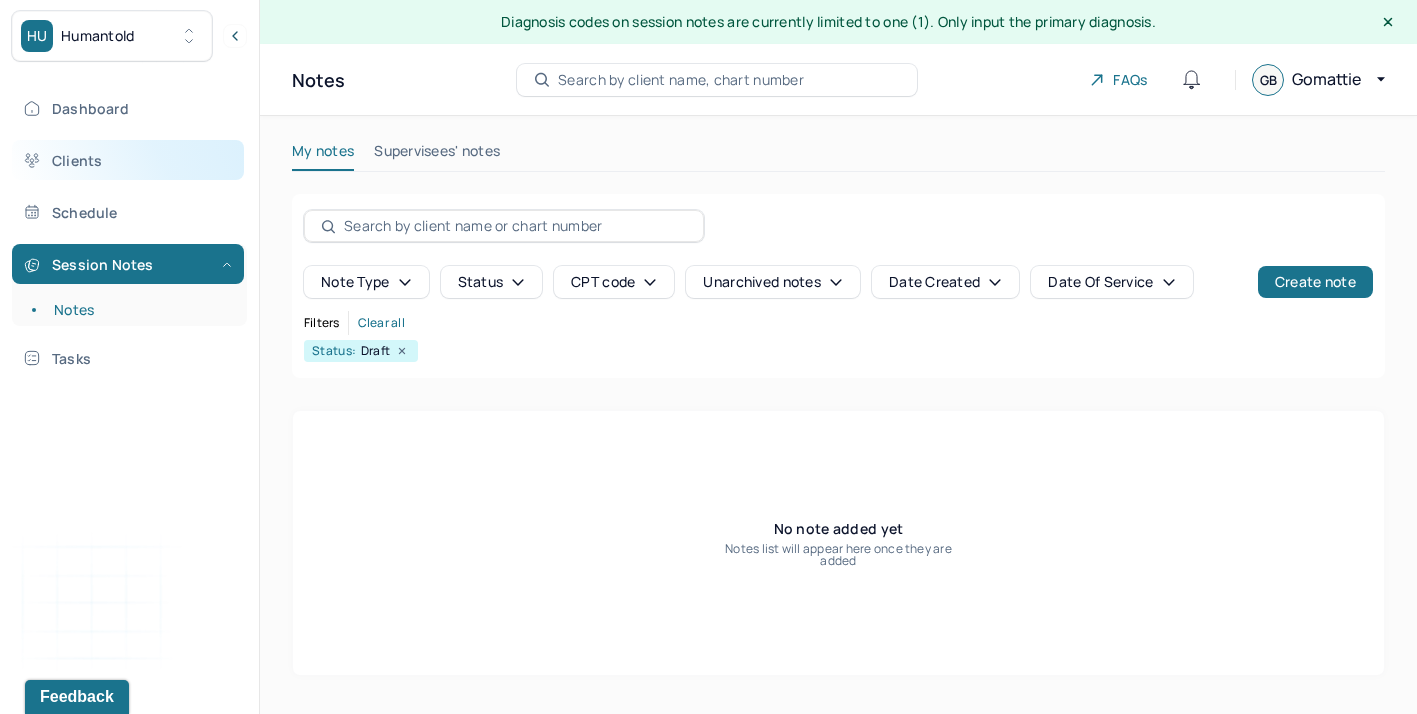 click on "Clients" at bounding box center (128, 160) 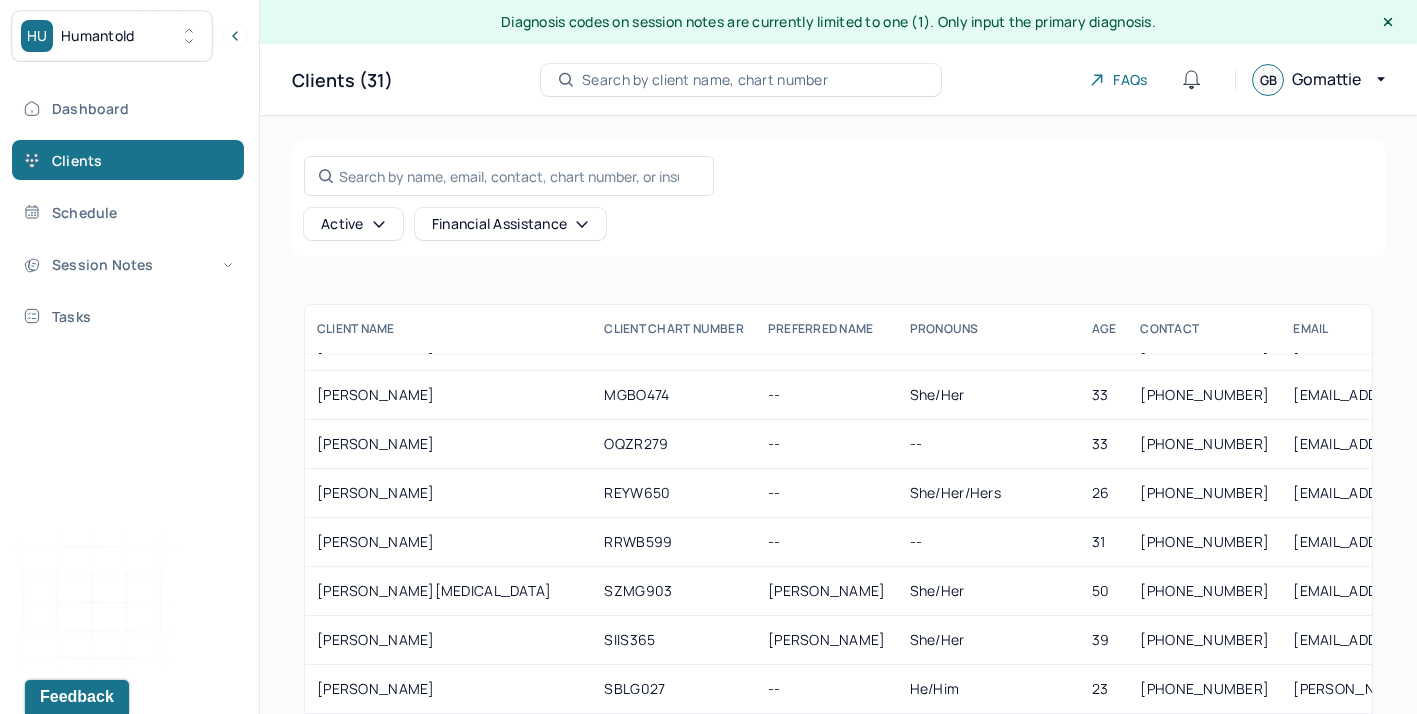 scroll, scrollTop: 1059, scrollLeft: 0, axis: vertical 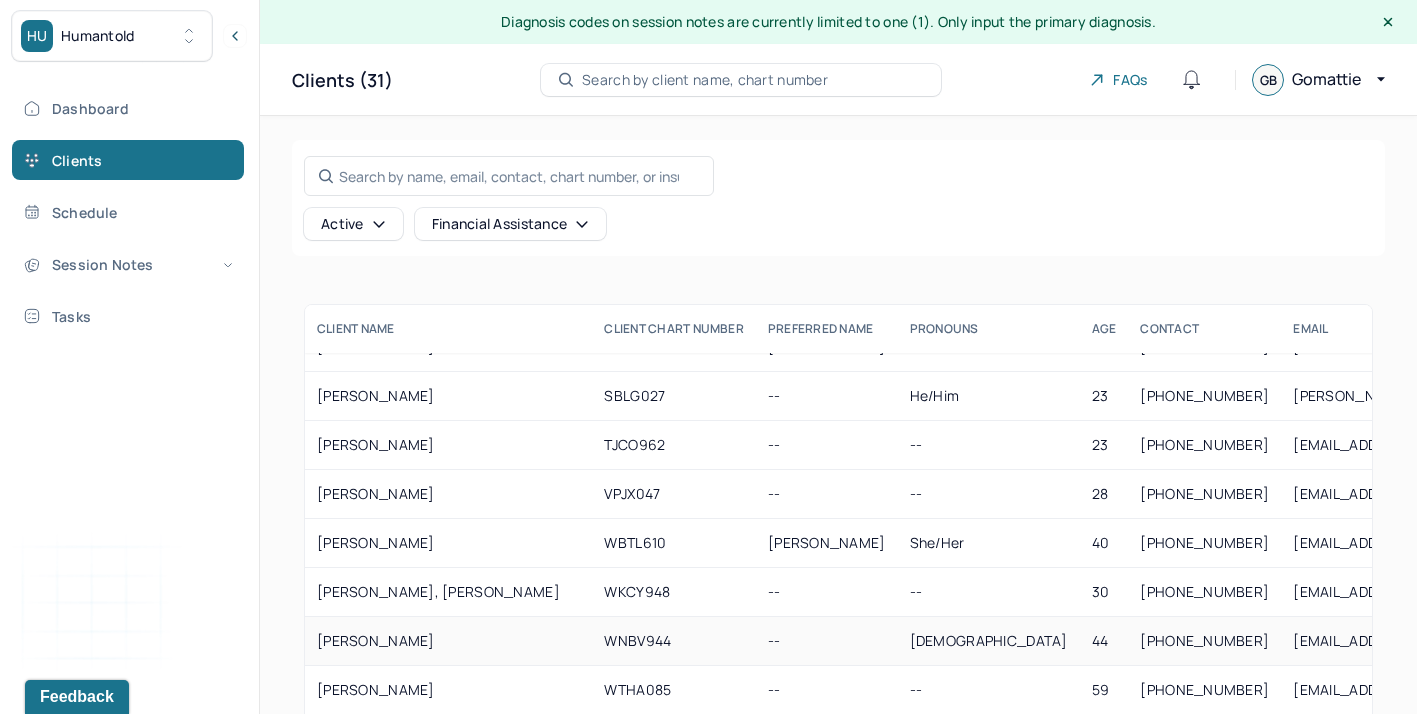 click on "WNBV944" at bounding box center [674, 641] 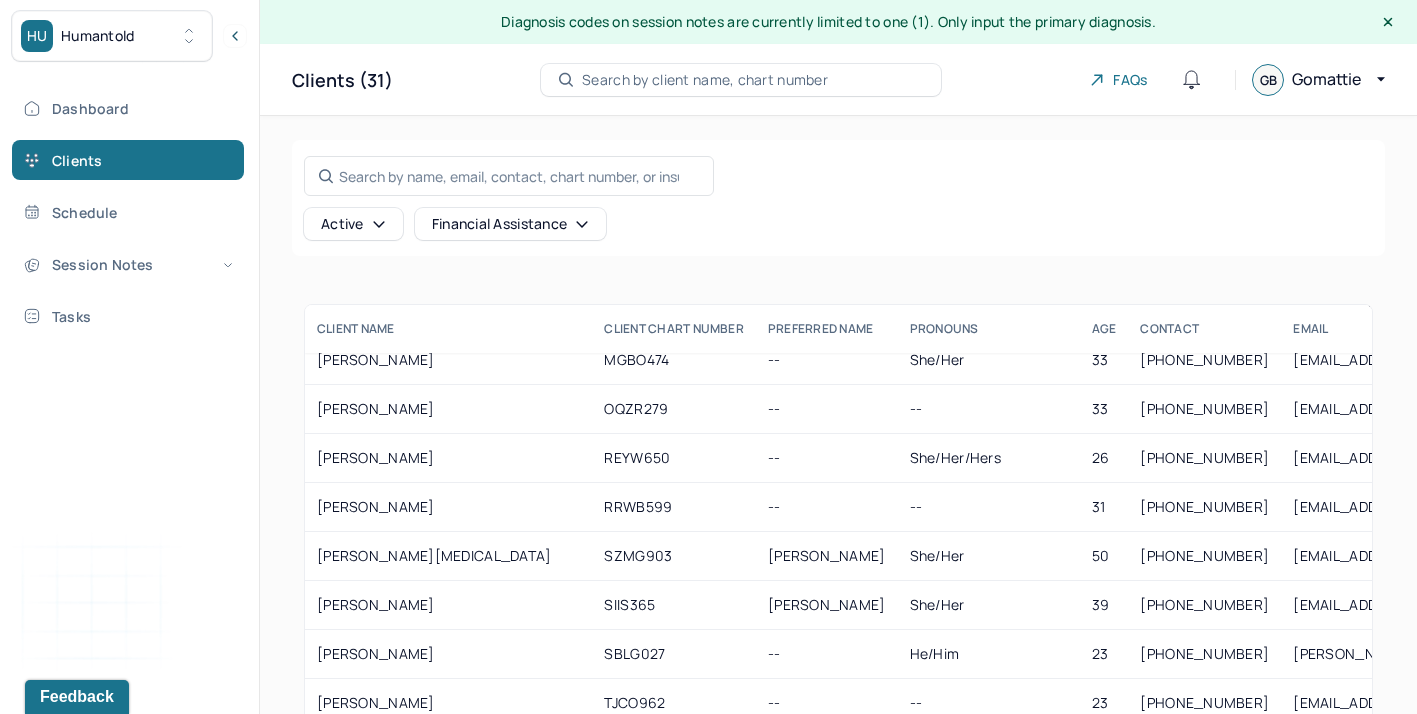 scroll, scrollTop: 1059, scrollLeft: 0, axis: vertical 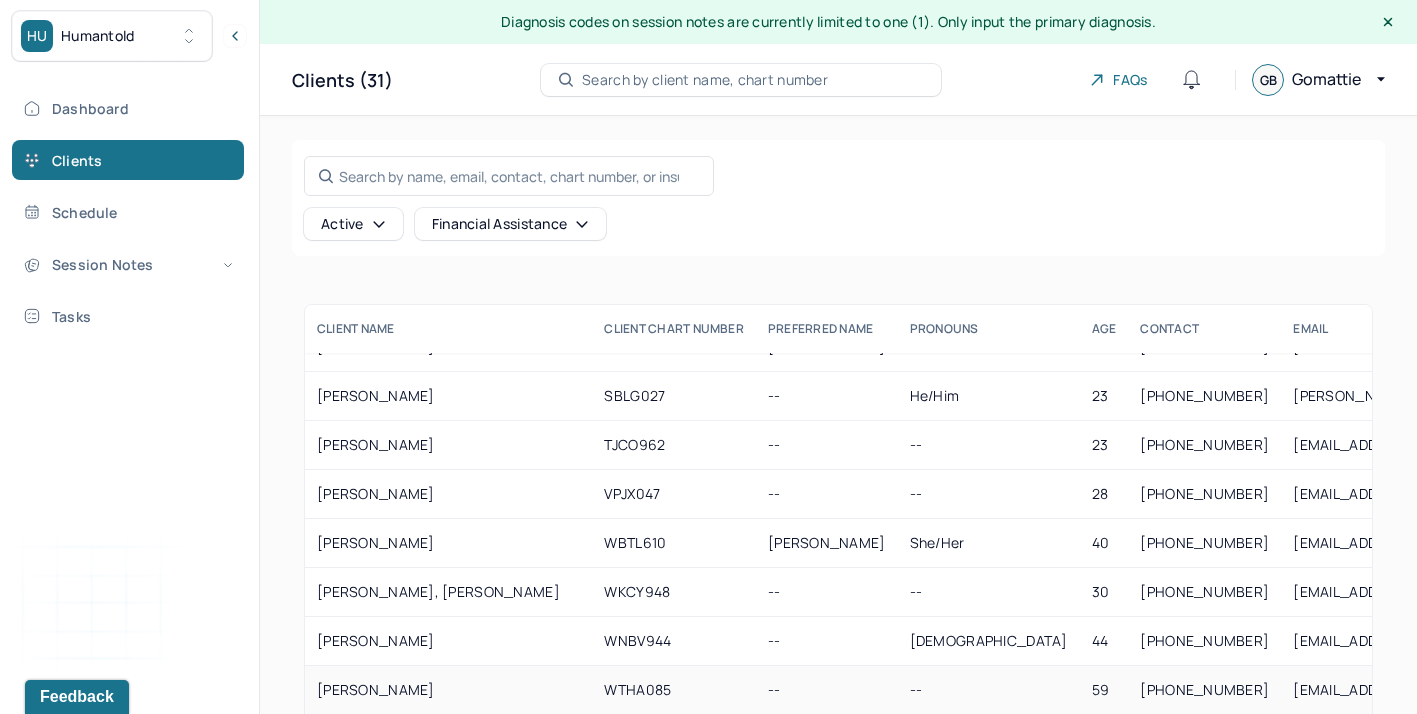 click on "WTHA085" at bounding box center (674, 690) 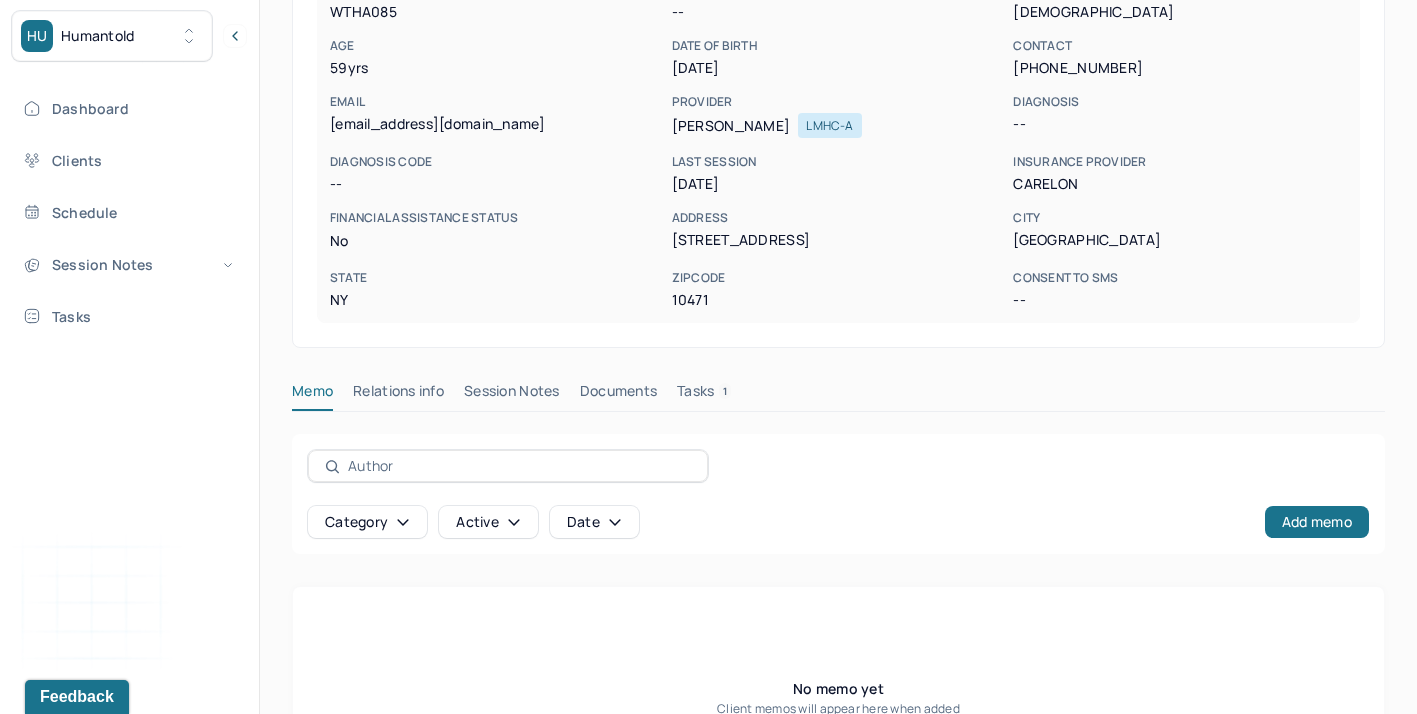 scroll, scrollTop: 294, scrollLeft: 0, axis: vertical 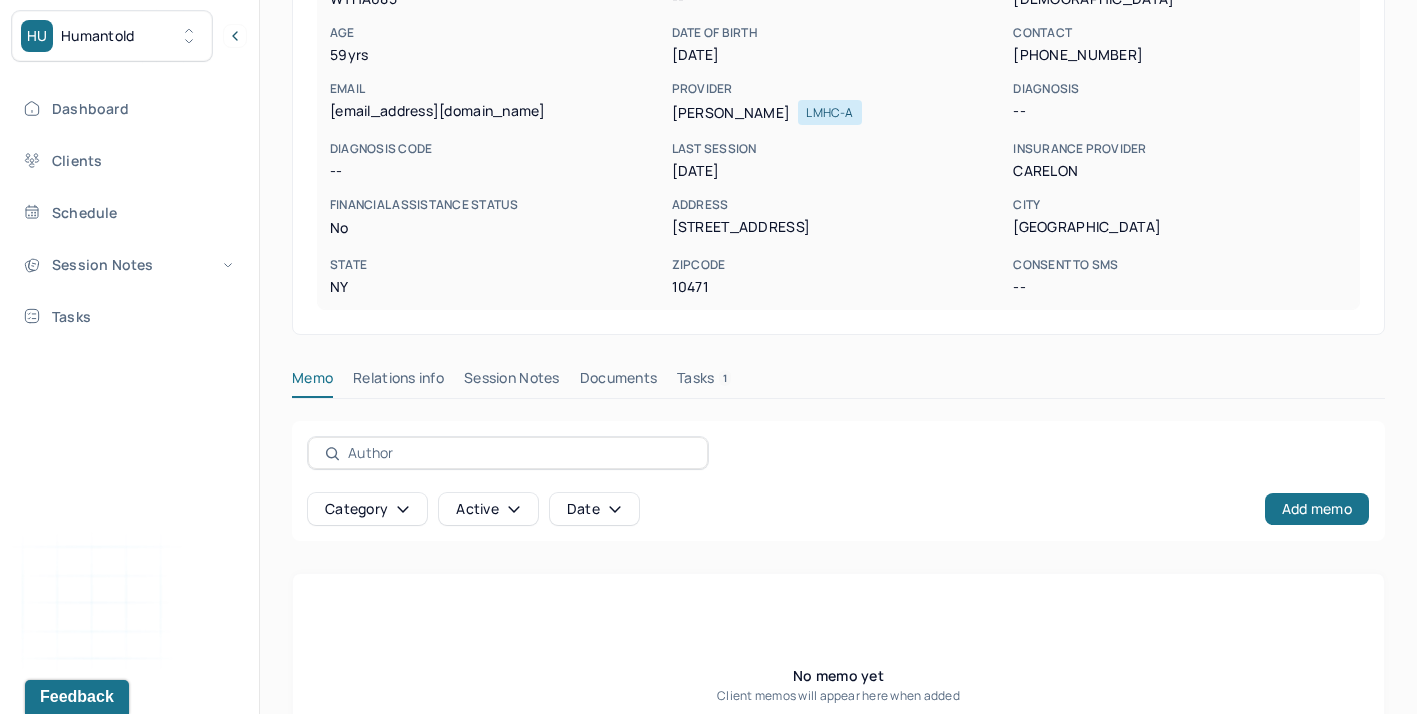 click on "Session Notes" at bounding box center (512, 382) 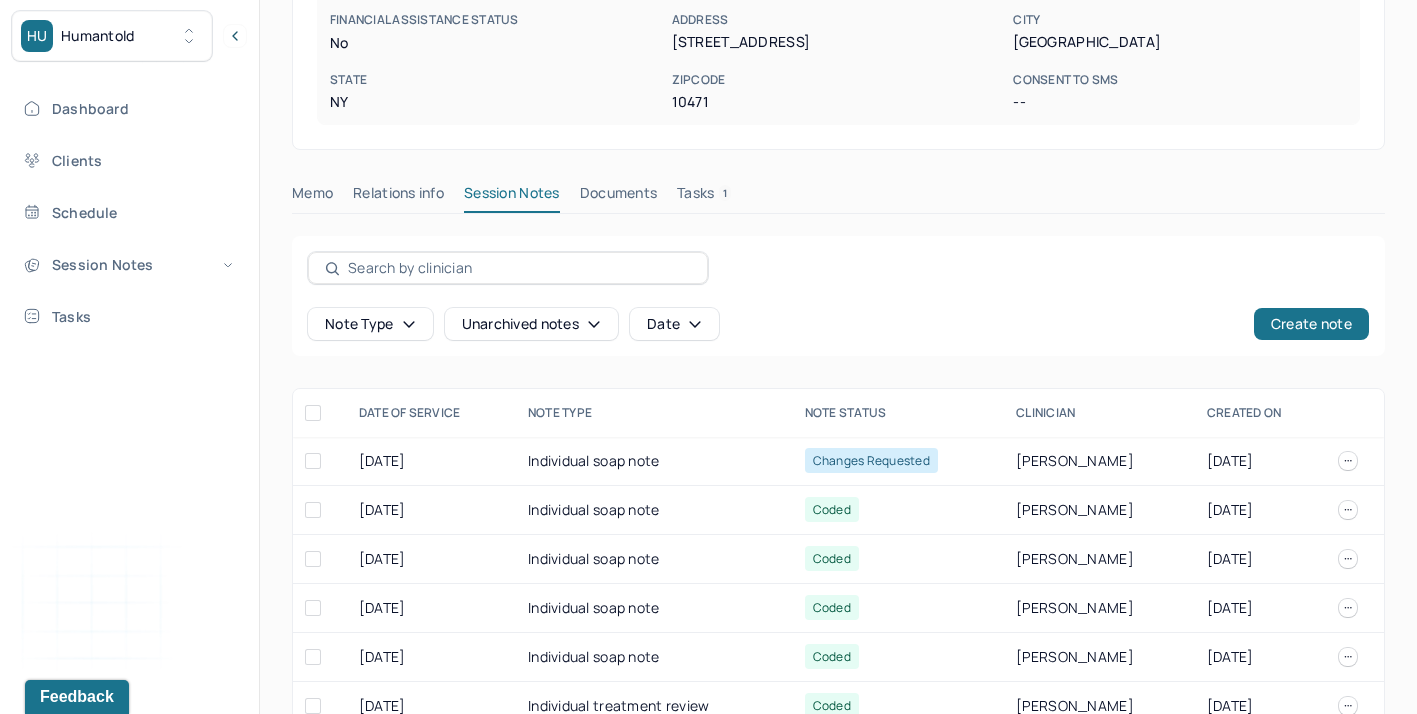scroll, scrollTop: 480, scrollLeft: 0, axis: vertical 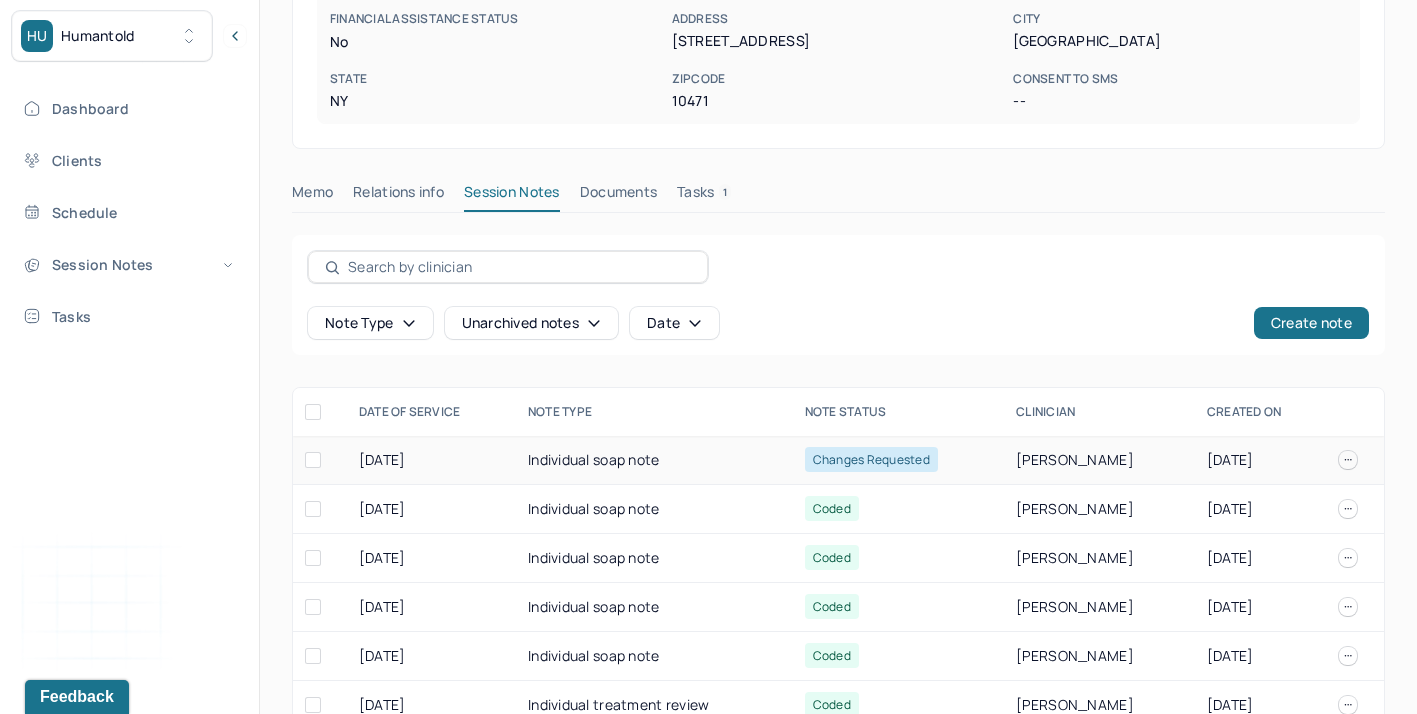 click on "Individual soap note" at bounding box center [654, 460] 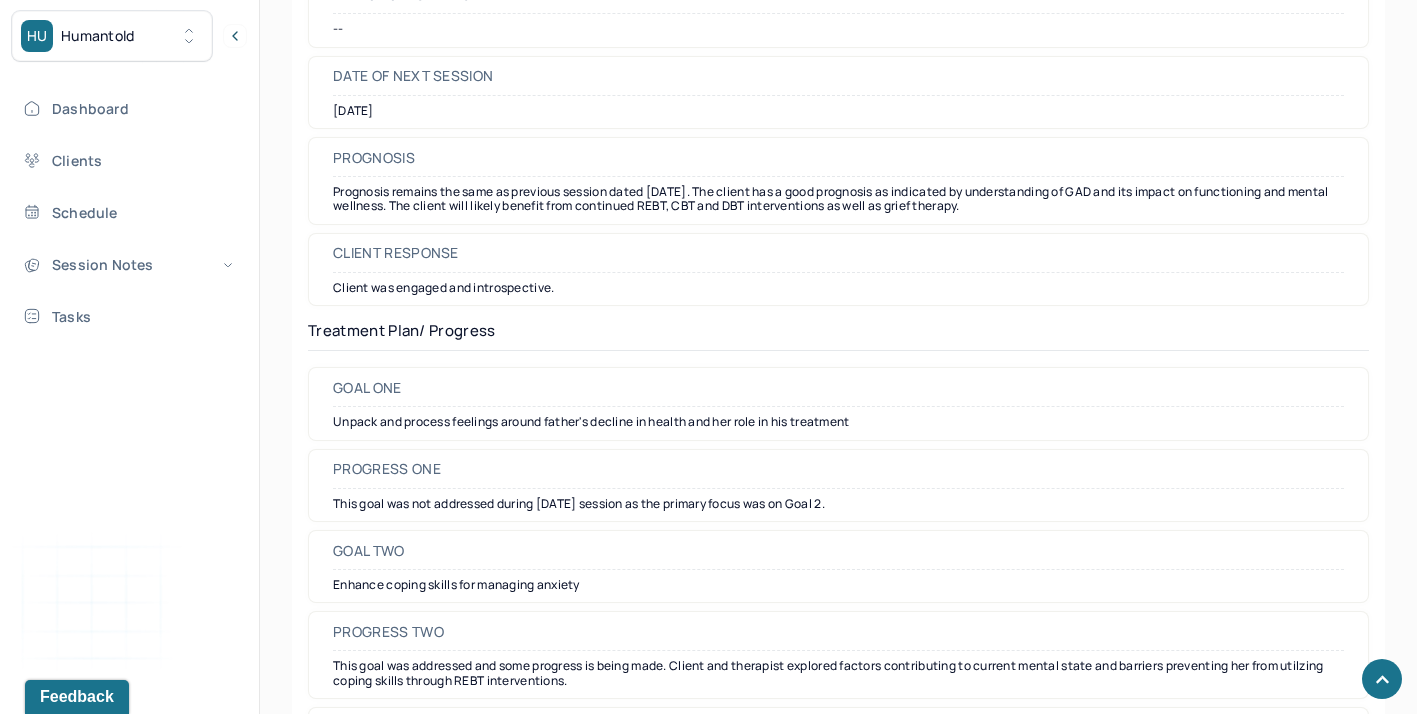 scroll, scrollTop: 3128, scrollLeft: 0, axis: vertical 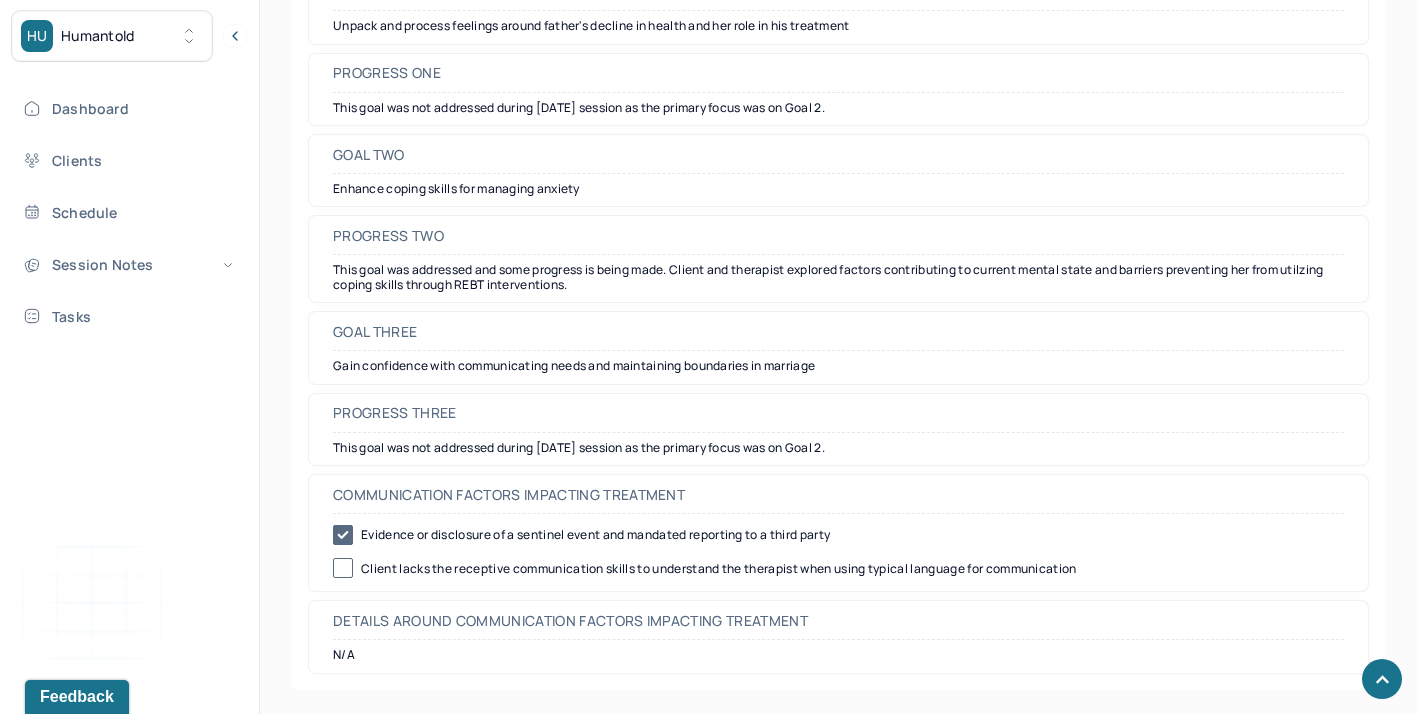click on "Evidence or disclosure of a sentinel event and mandated reporting to a third party" at bounding box center [838, 535] 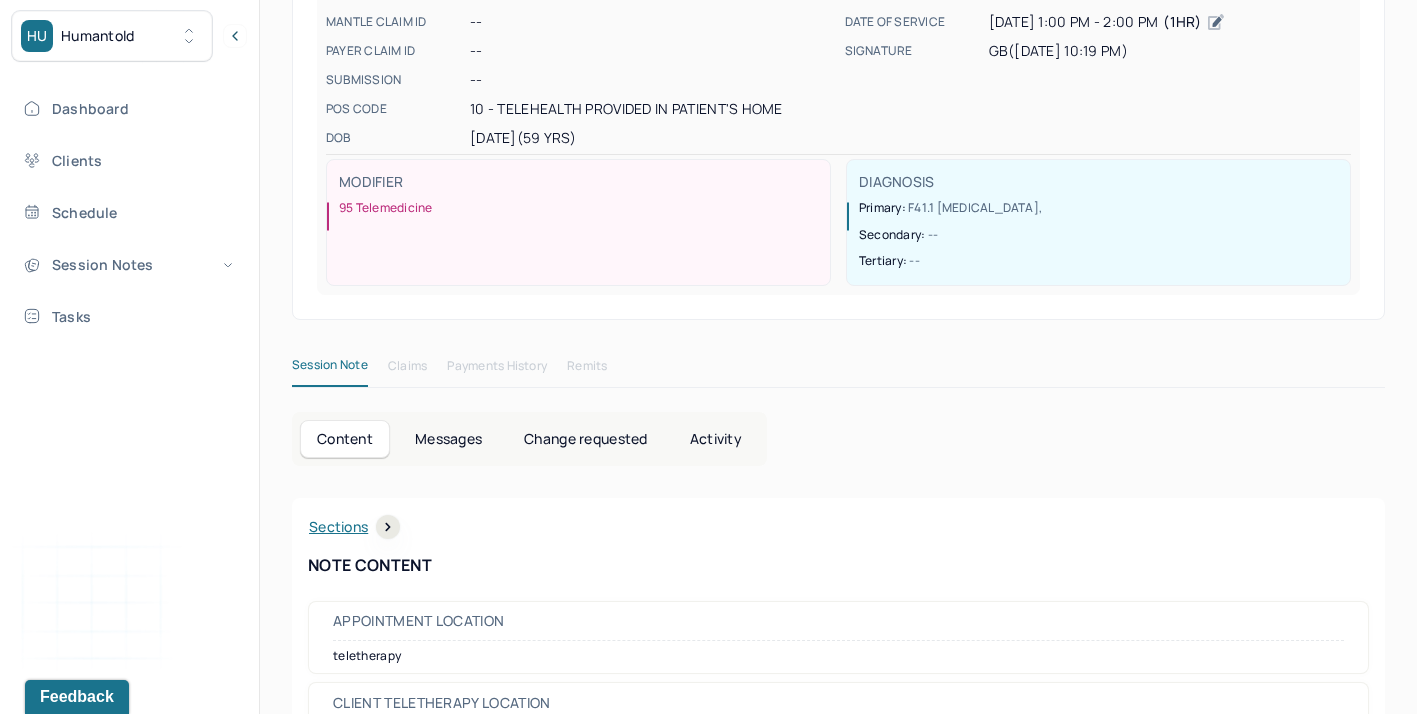 scroll, scrollTop: 0, scrollLeft: 0, axis: both 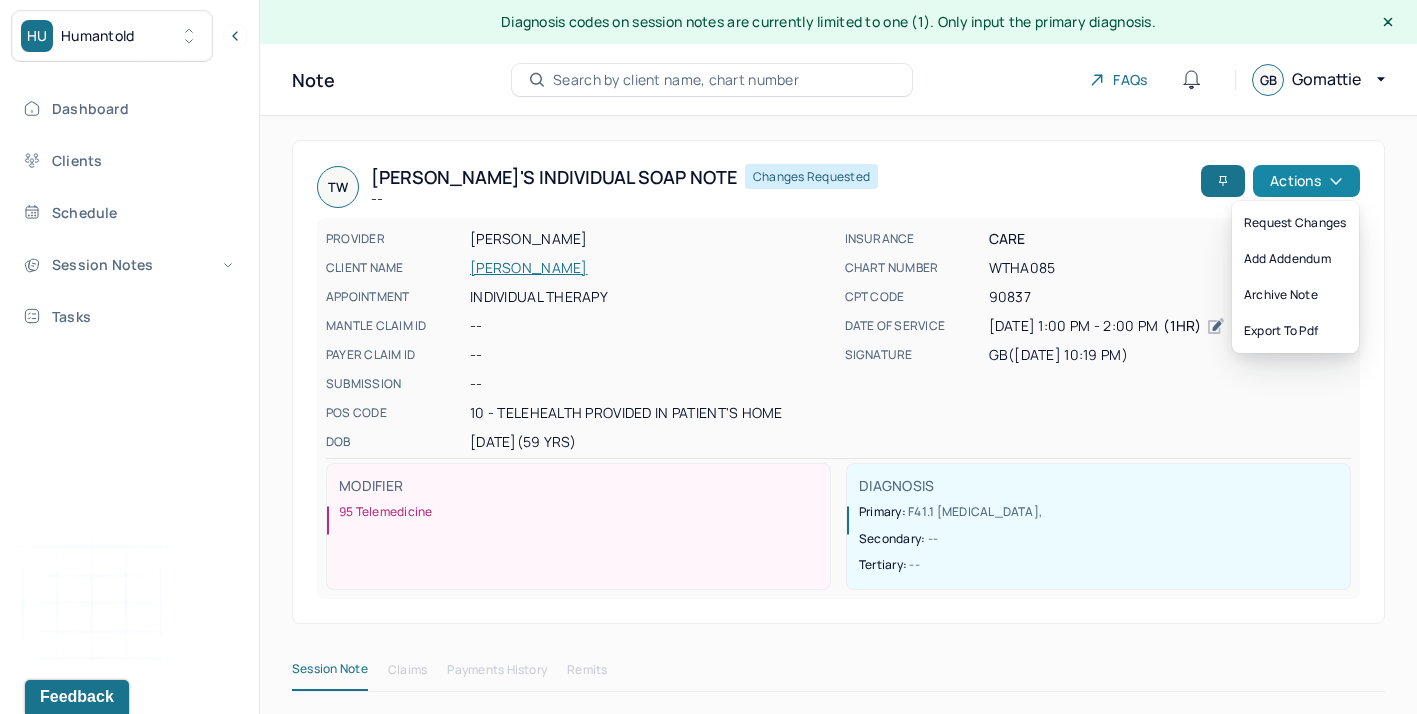 click on "Actions" at bounding box center (1306, 181) 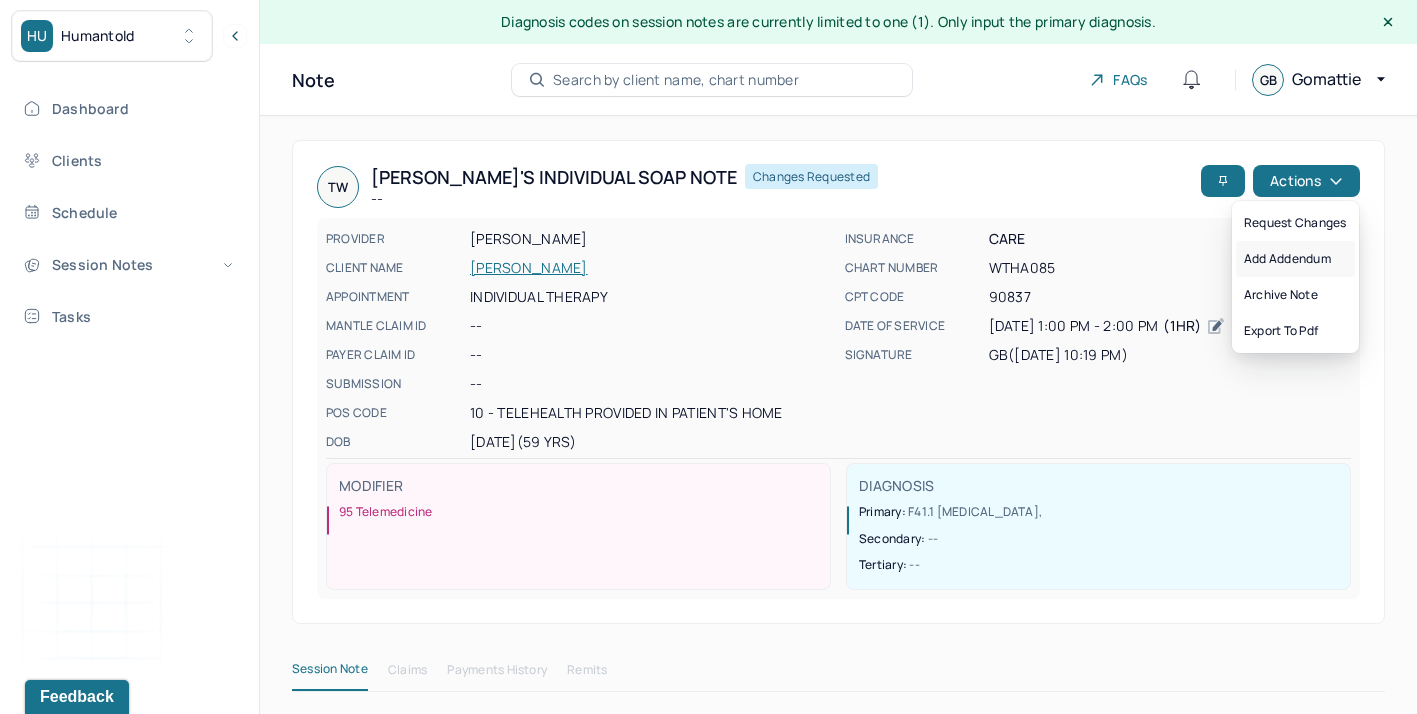 click on "Add addendum" at bounding box center (1295, 259) 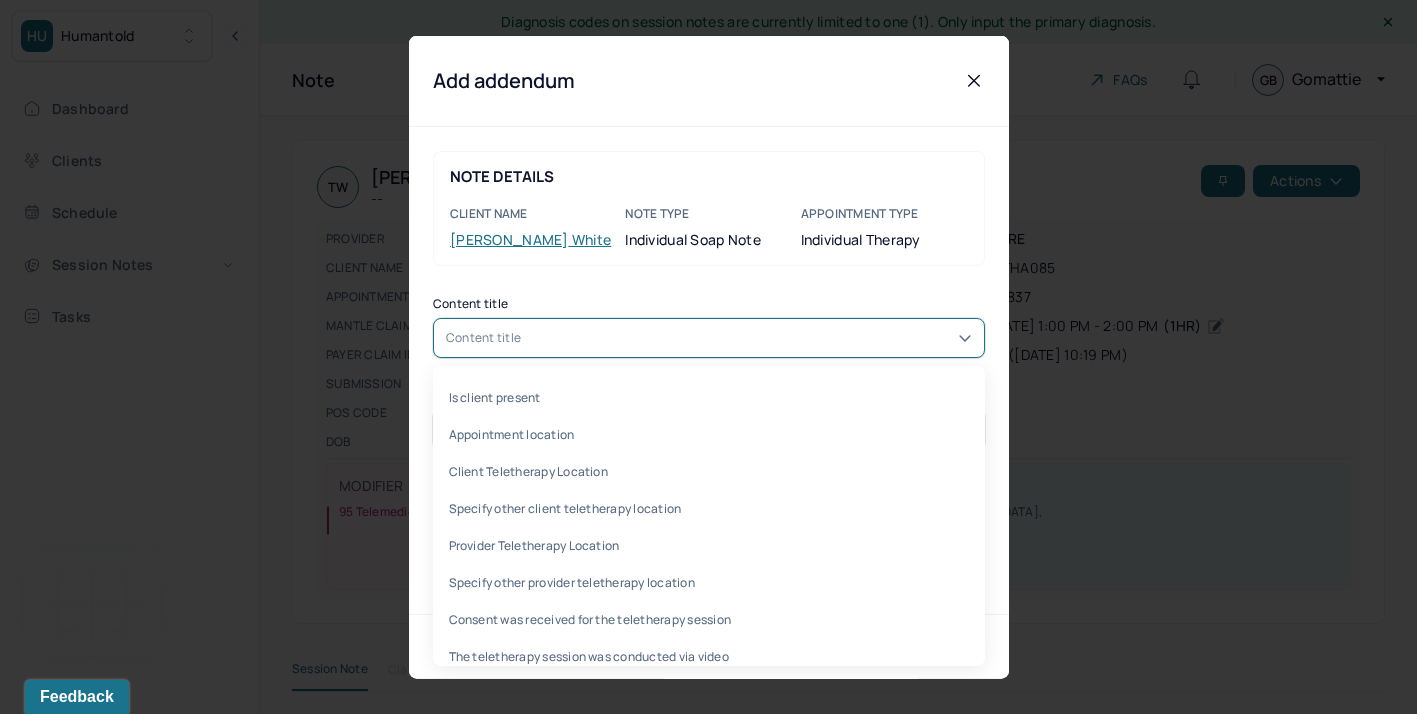 click on "Content title" at bounding box center [709, 338] 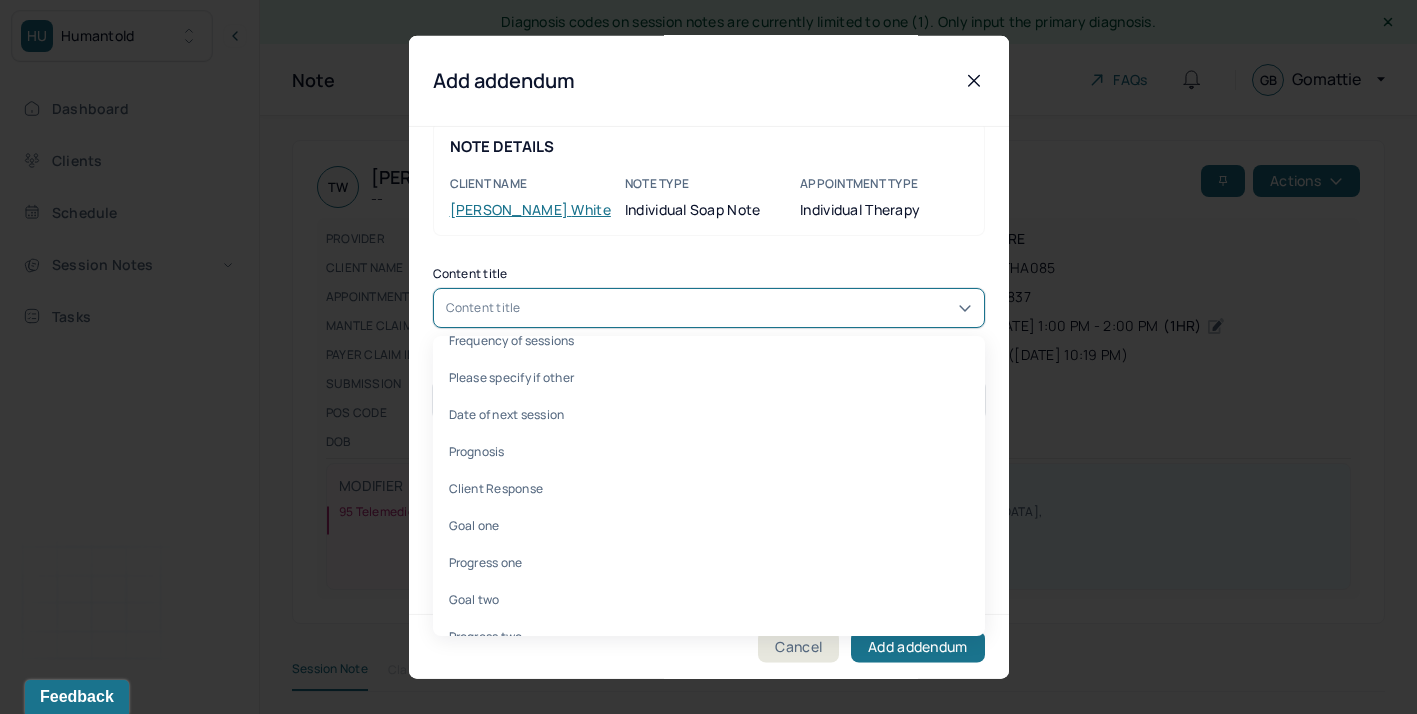 scroll, scrollTop: 984, scrollLeft: 0, axis: vertical 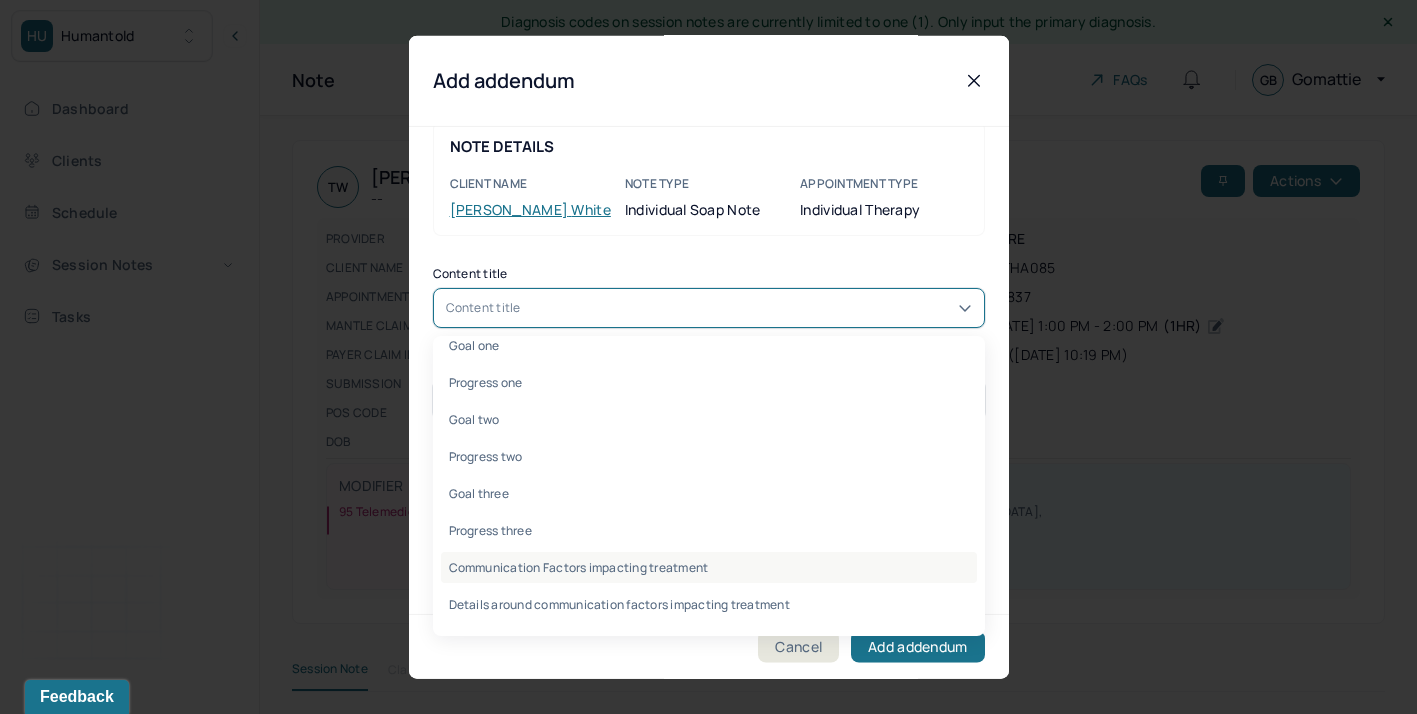 click on "Communication Factors impacting treatment" at bounding box center (709, 567) 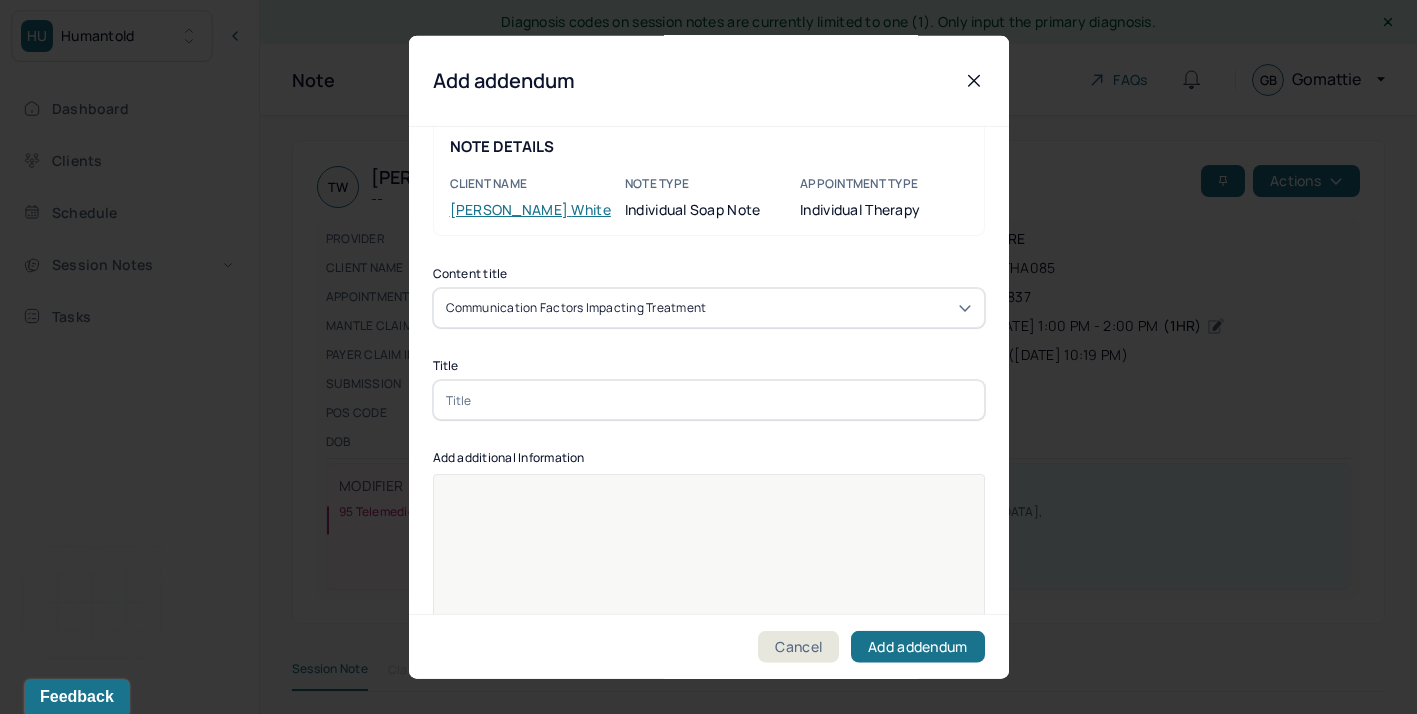 click at bounding box center [709, 400] 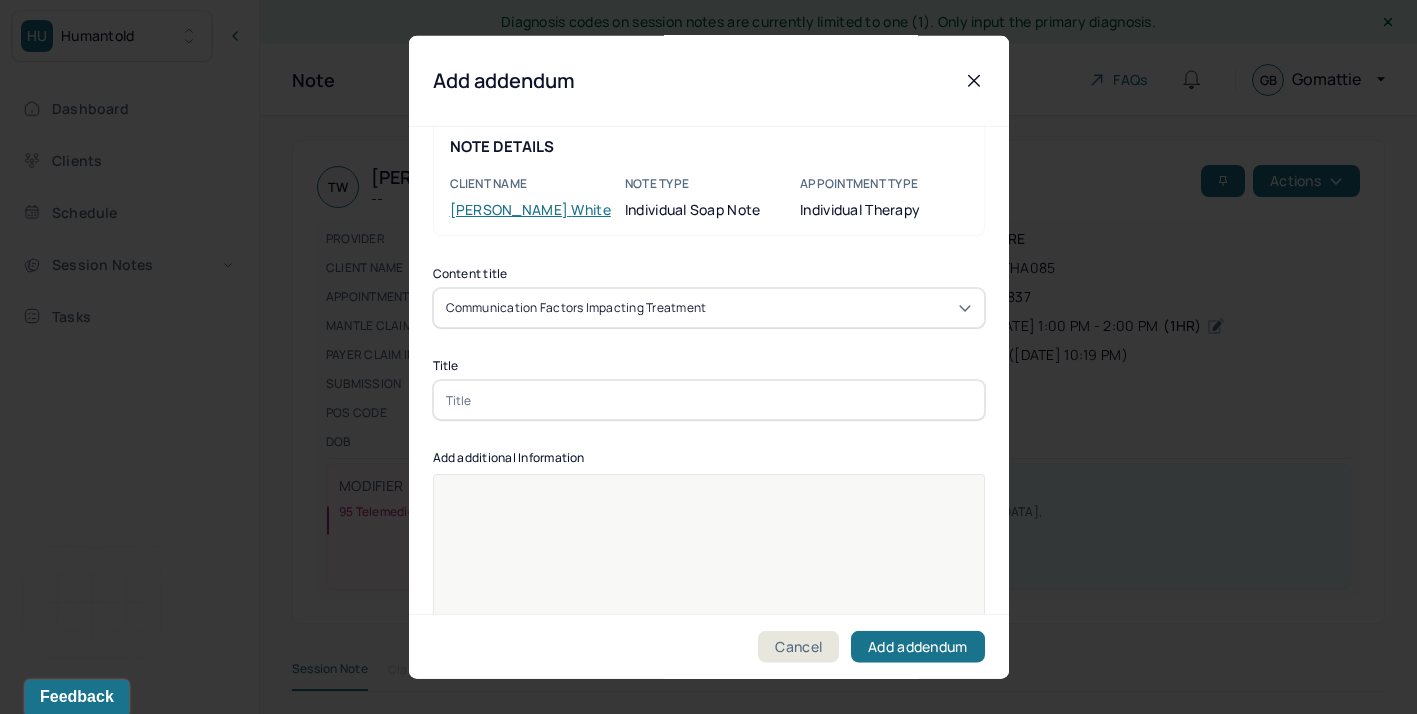 click at bounding box center [709, 587] 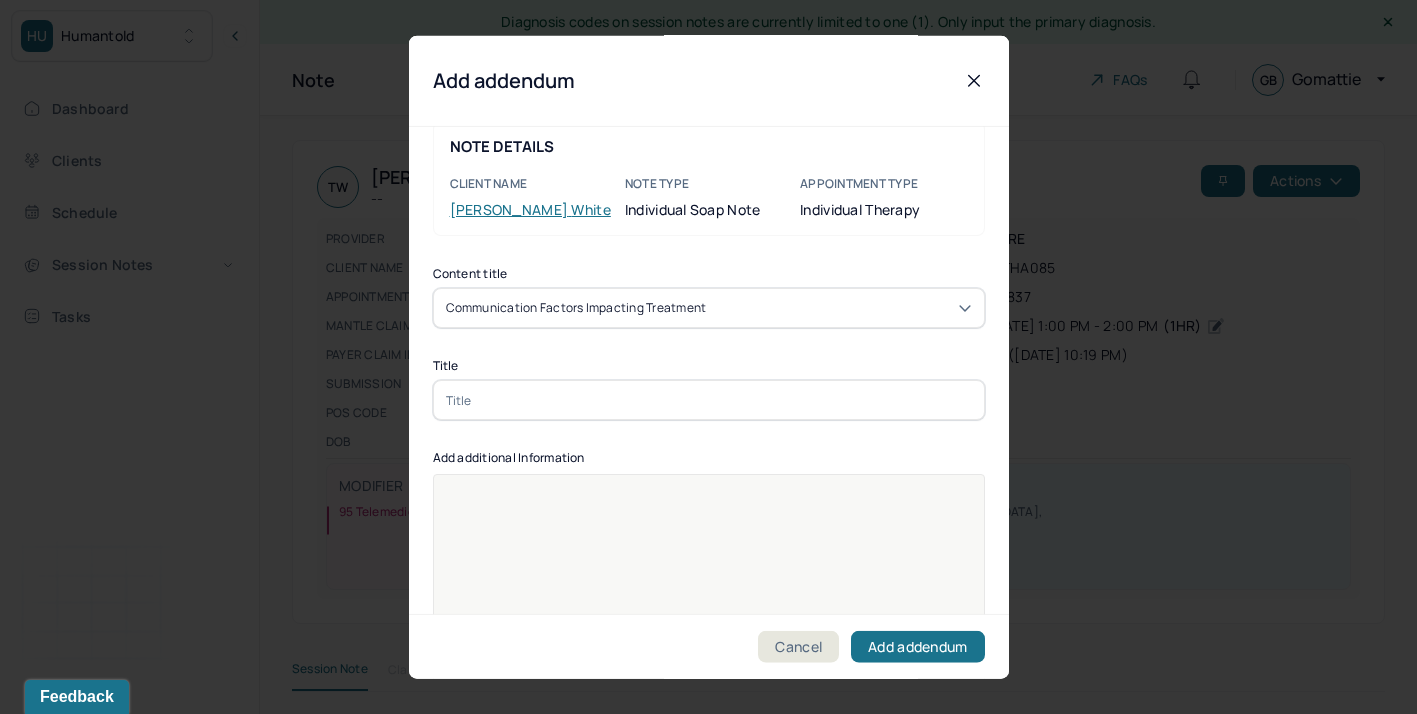 paste 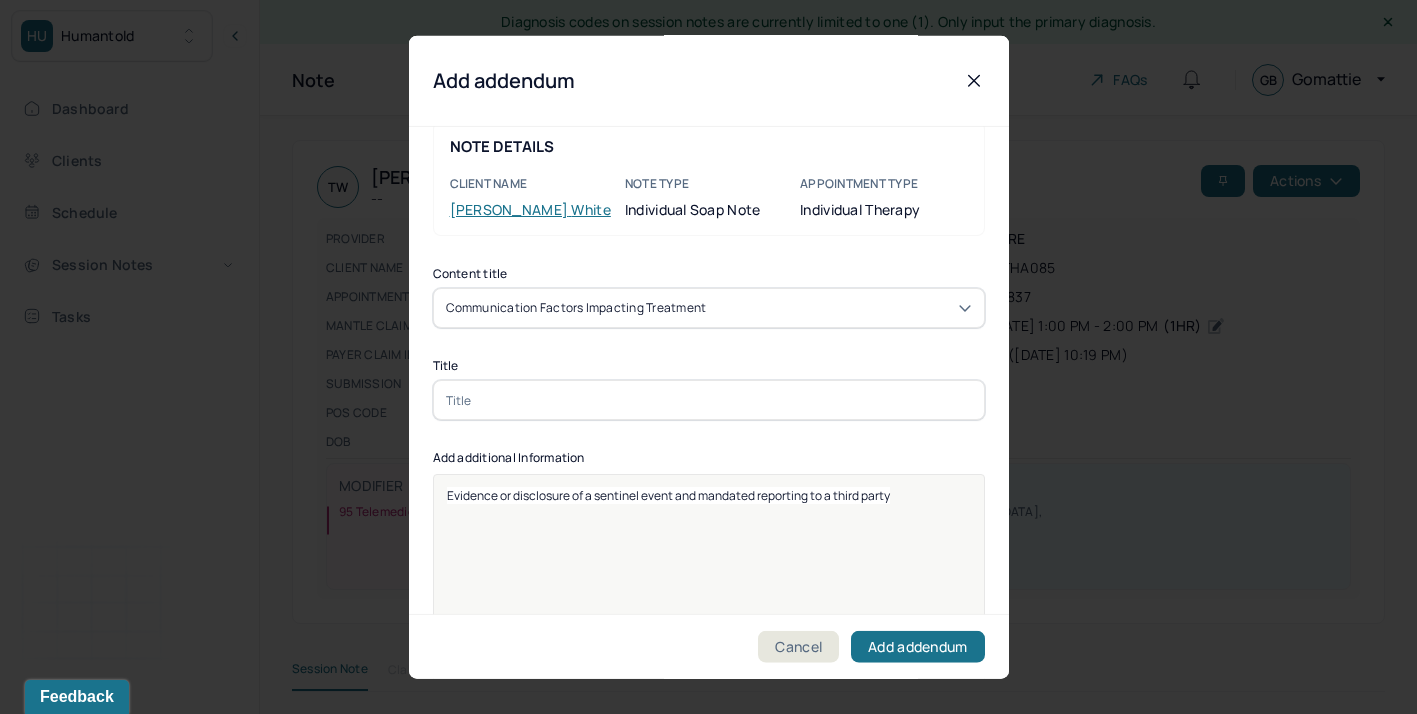 type 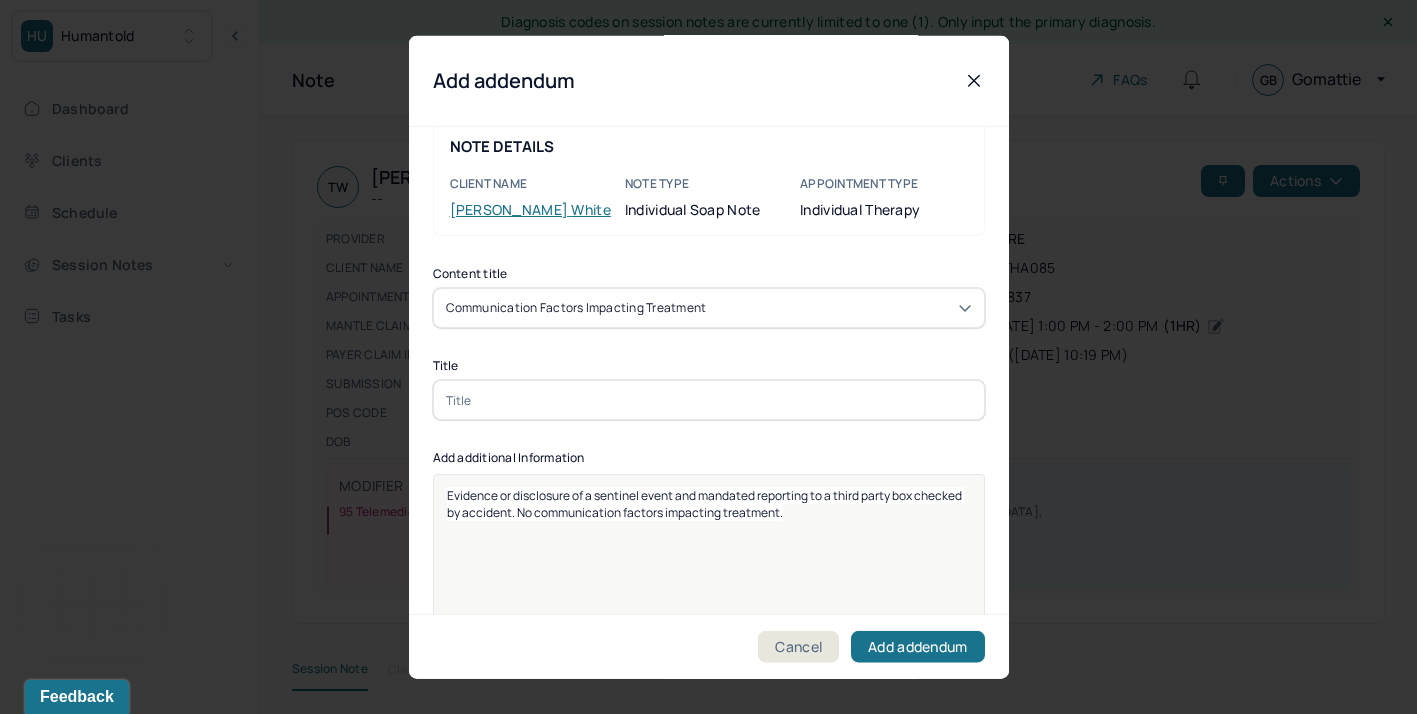 click on "Content title Communication Factors impacting treatment Title Add additional Information Evidence or disclosure of a sentinel event and mandated reporting to a third party box checked by accident. No communication factors impacting treatment. Provider's Initials" at bounding box center (709, 561) 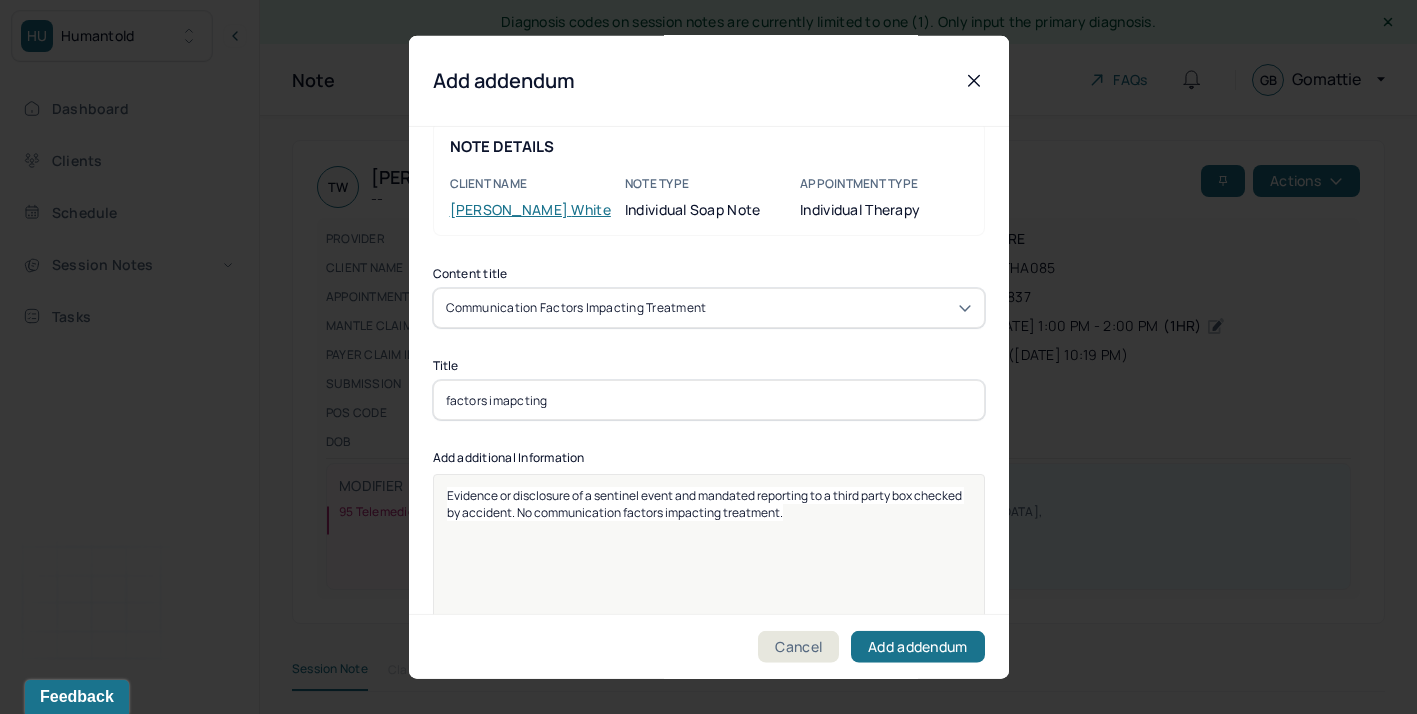 drag, startPoint x: 576, startPoint y: 406, endPoint x: 324, endPoint y: 401, distance: 252.04959 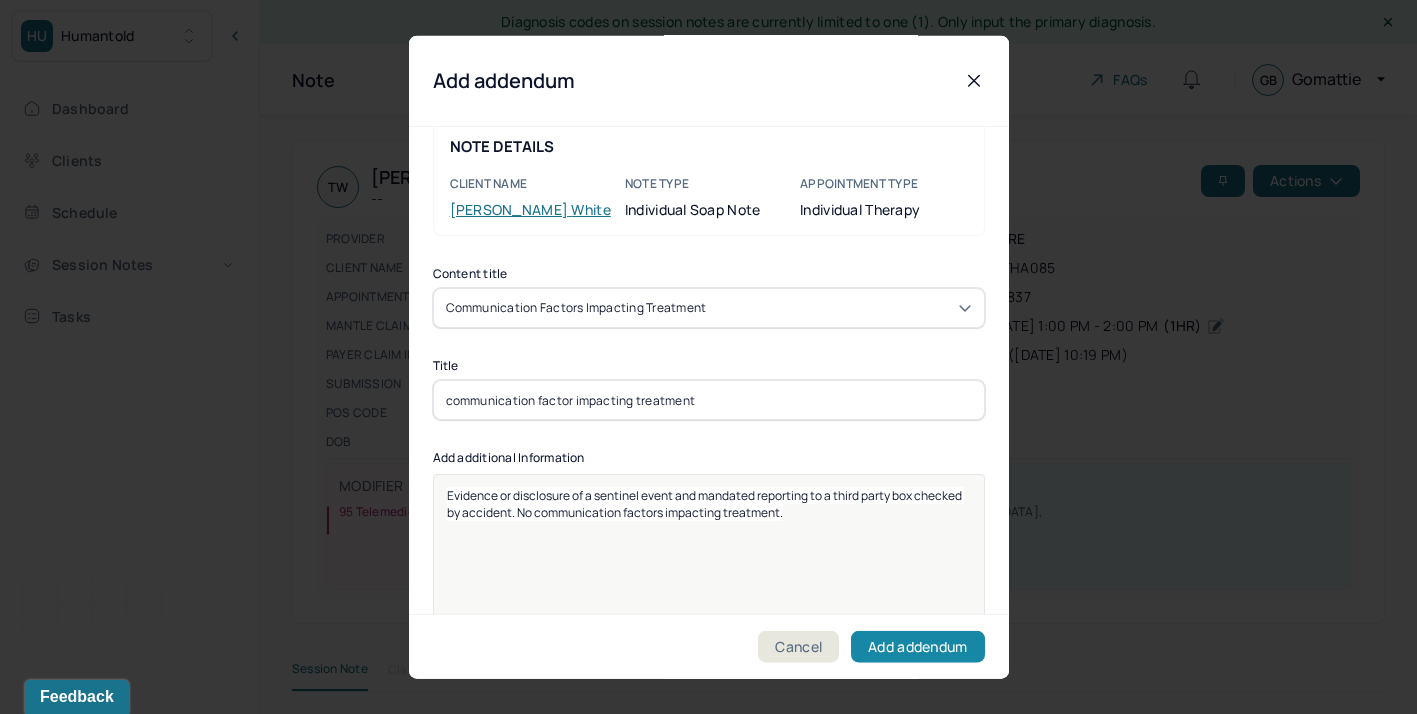 type on "communication factor impacting treatment" 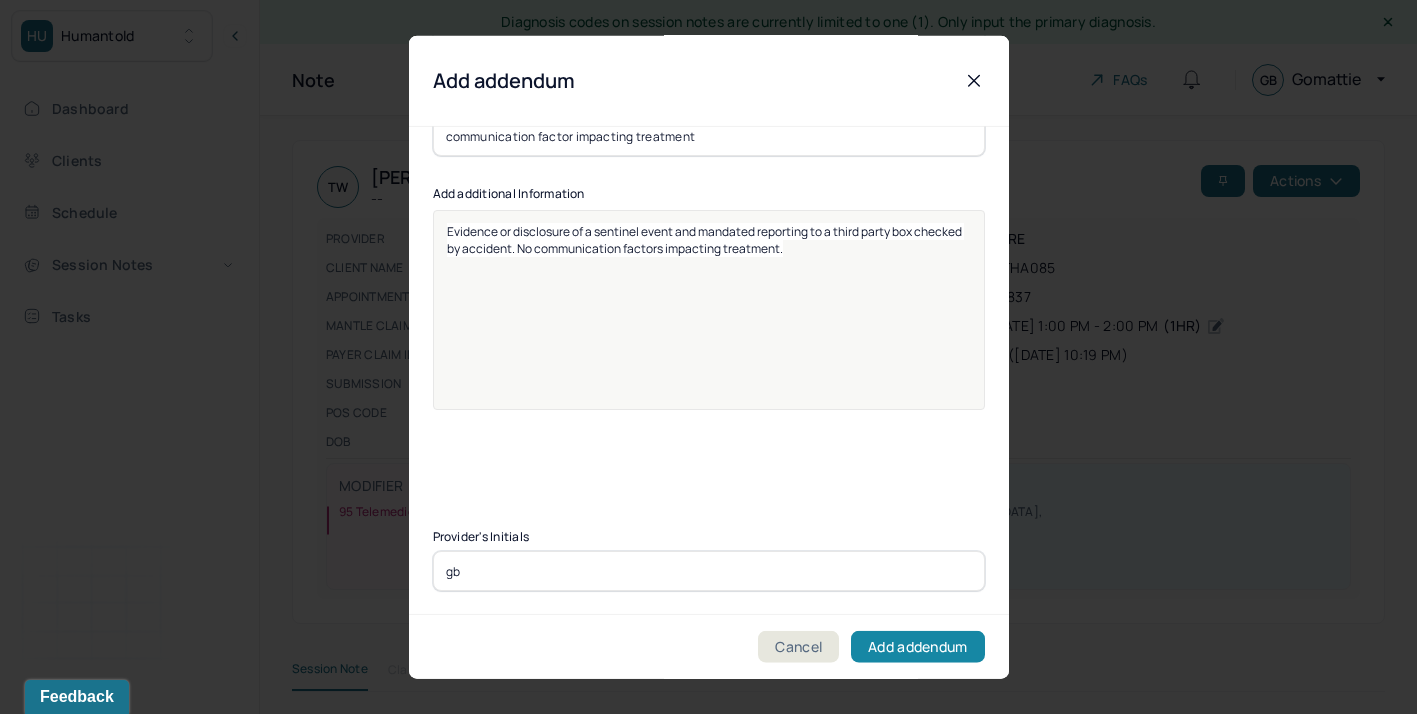 type on "gb" 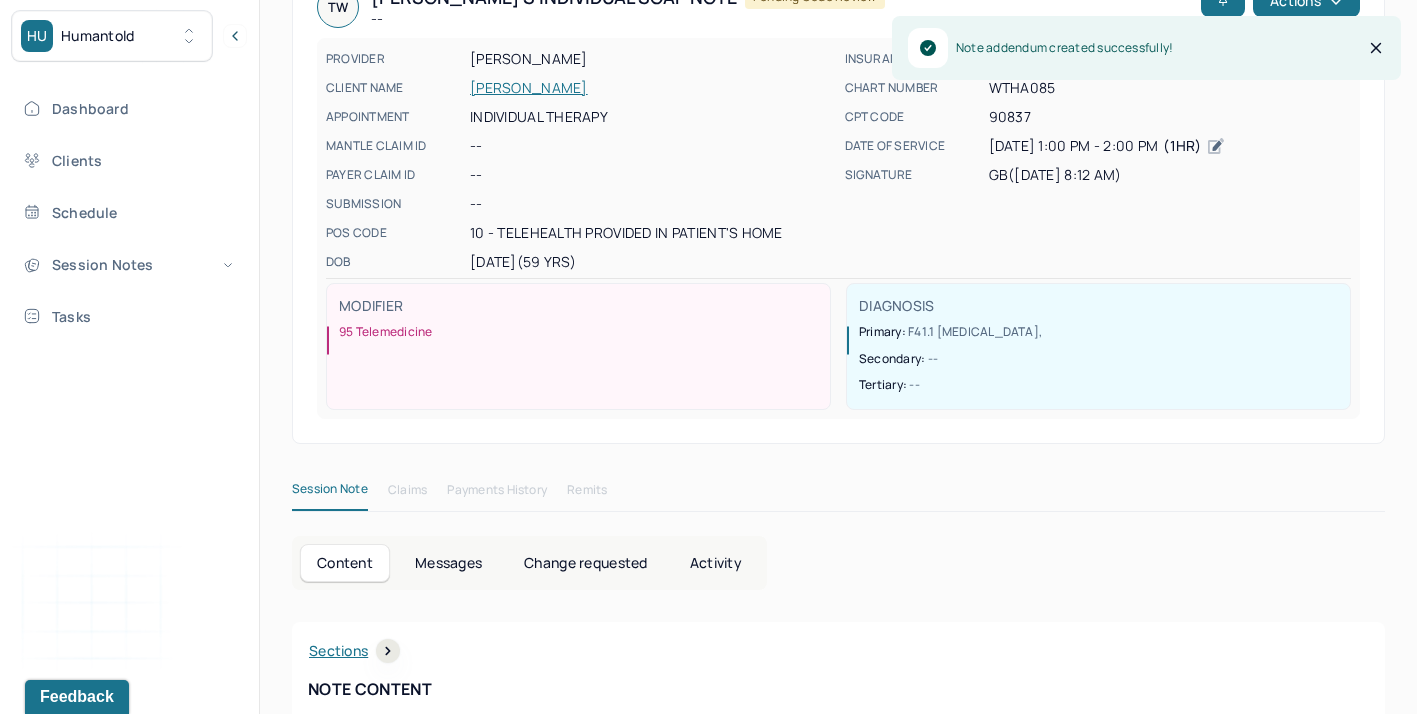 scroll, scrollTop: 214, scrollLeft: 0, axis: vertical 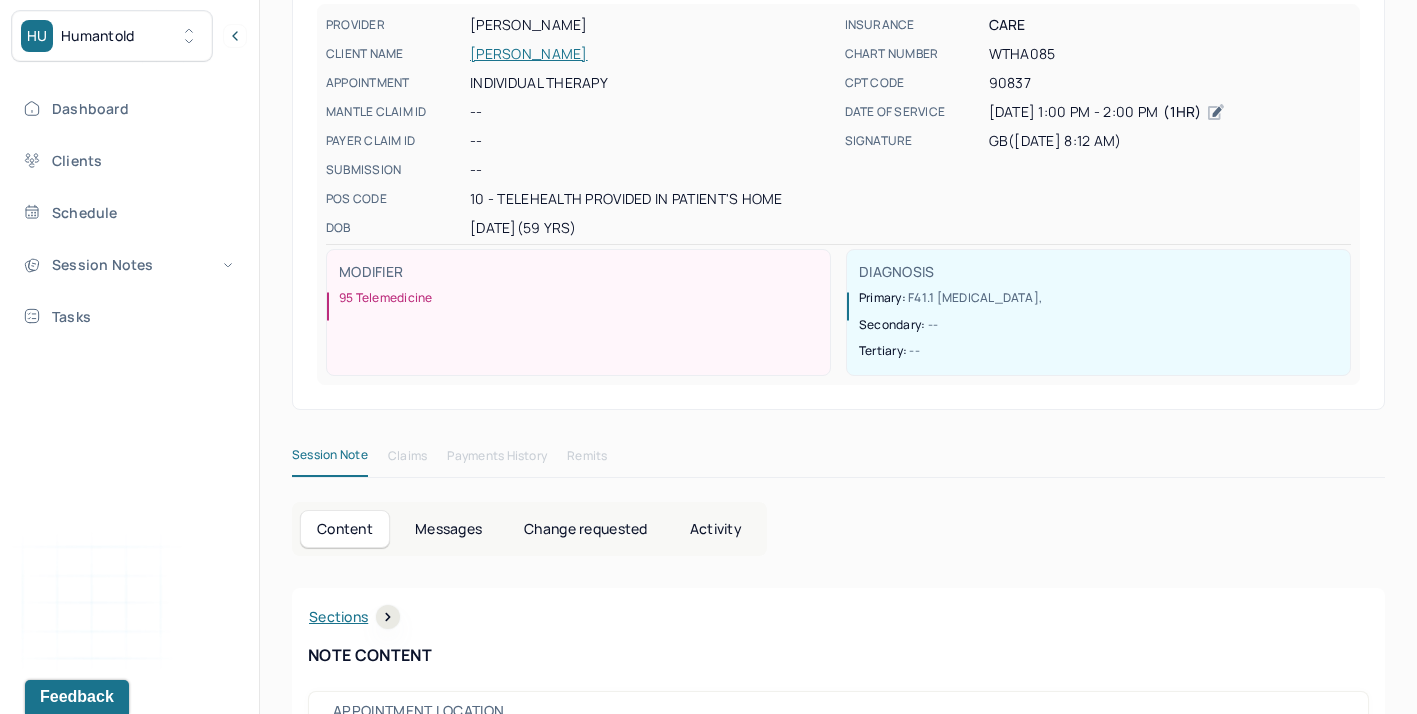click on "Change requested" at bounding box center (585, 529) 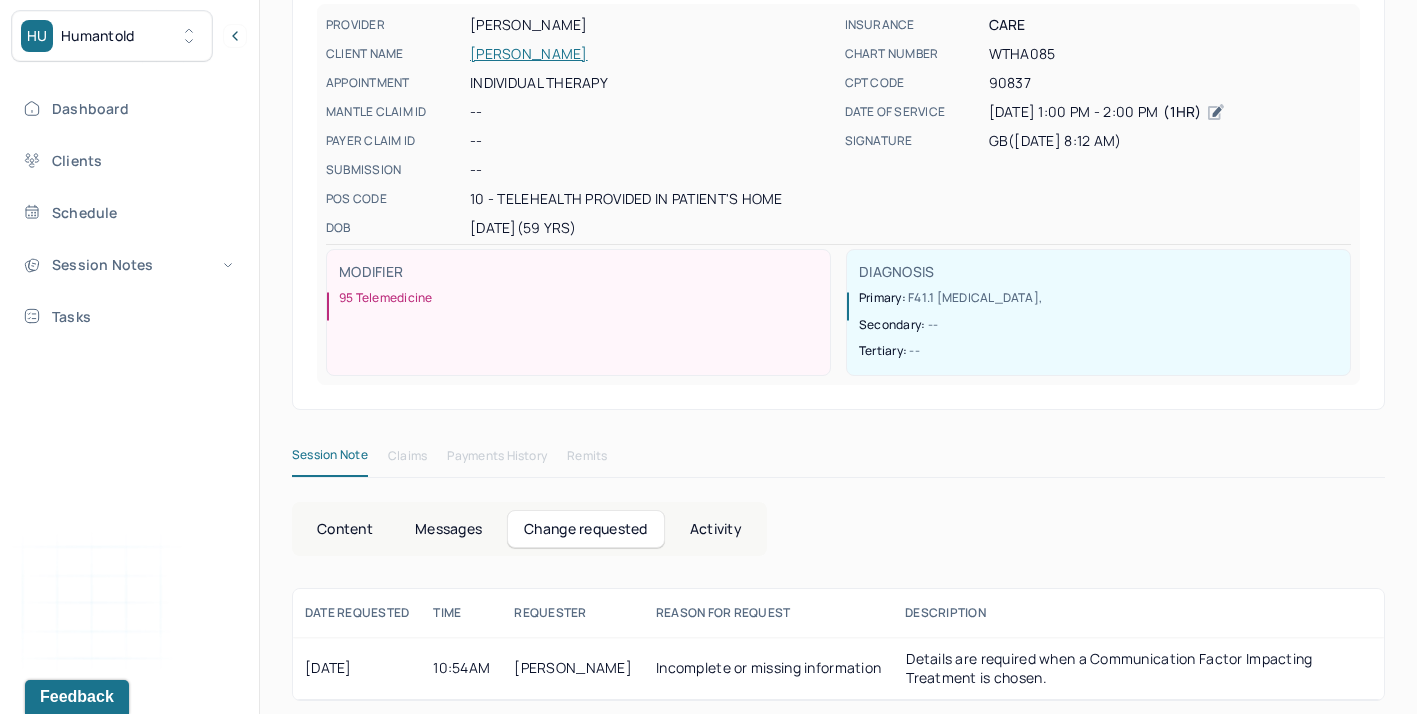 scroll, scrollTop: 226, scrollLeft: 0, axis: vertical 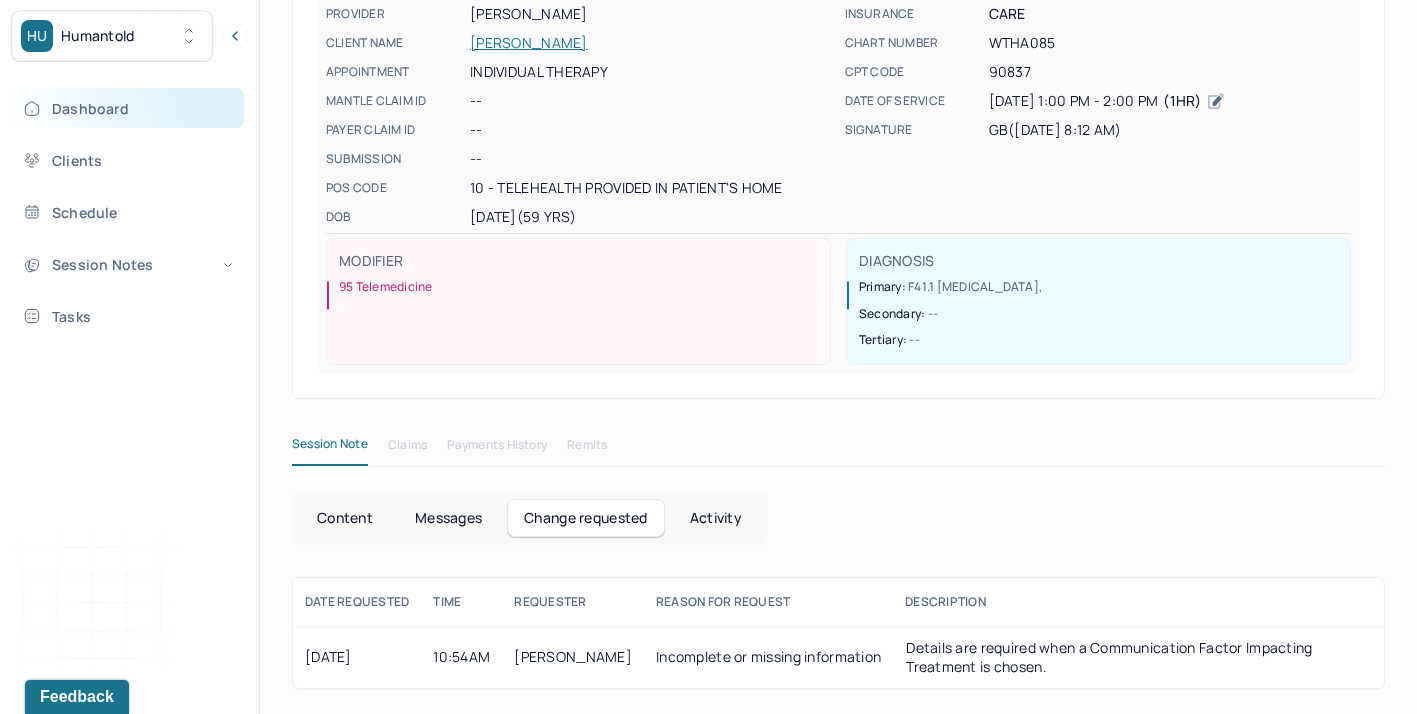 click on "Dashboard" at bounding box center (128, 108) 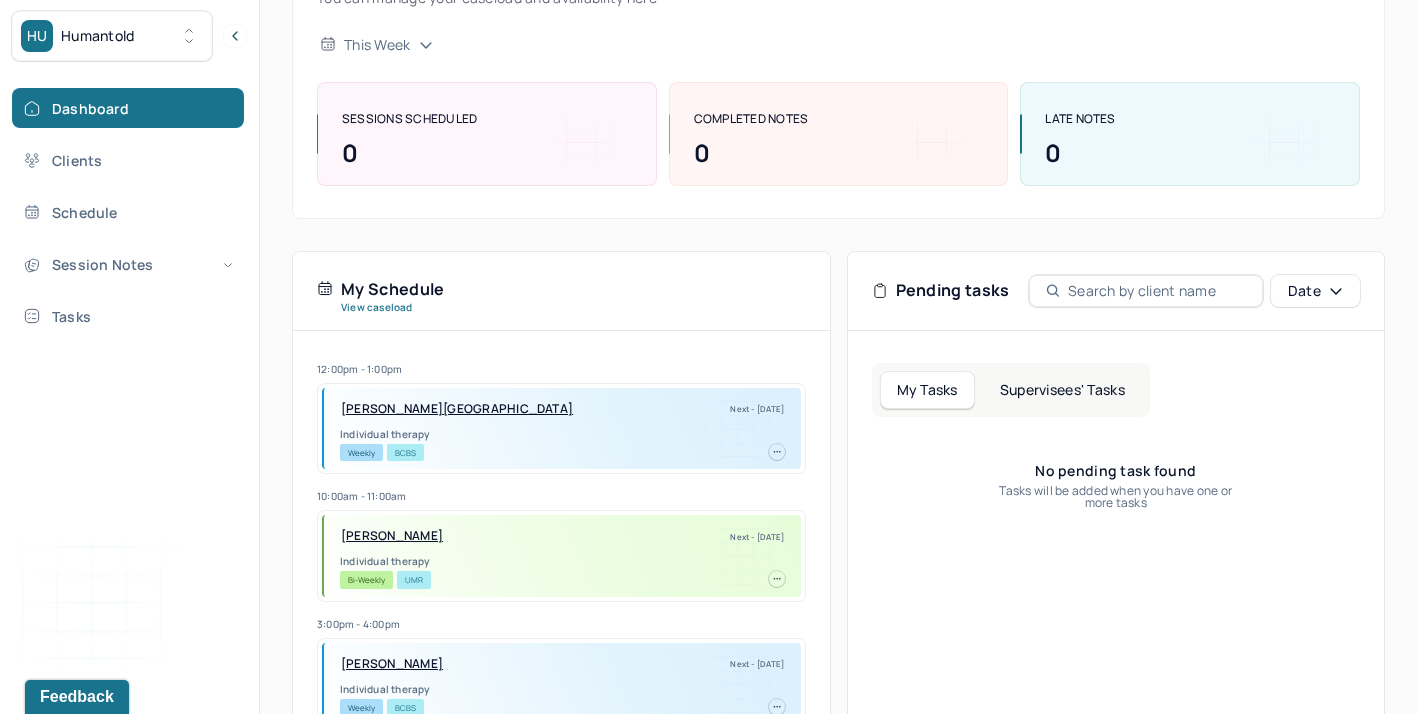 click on "Supervisees' Tasks" at bounding box center (1062, 390) 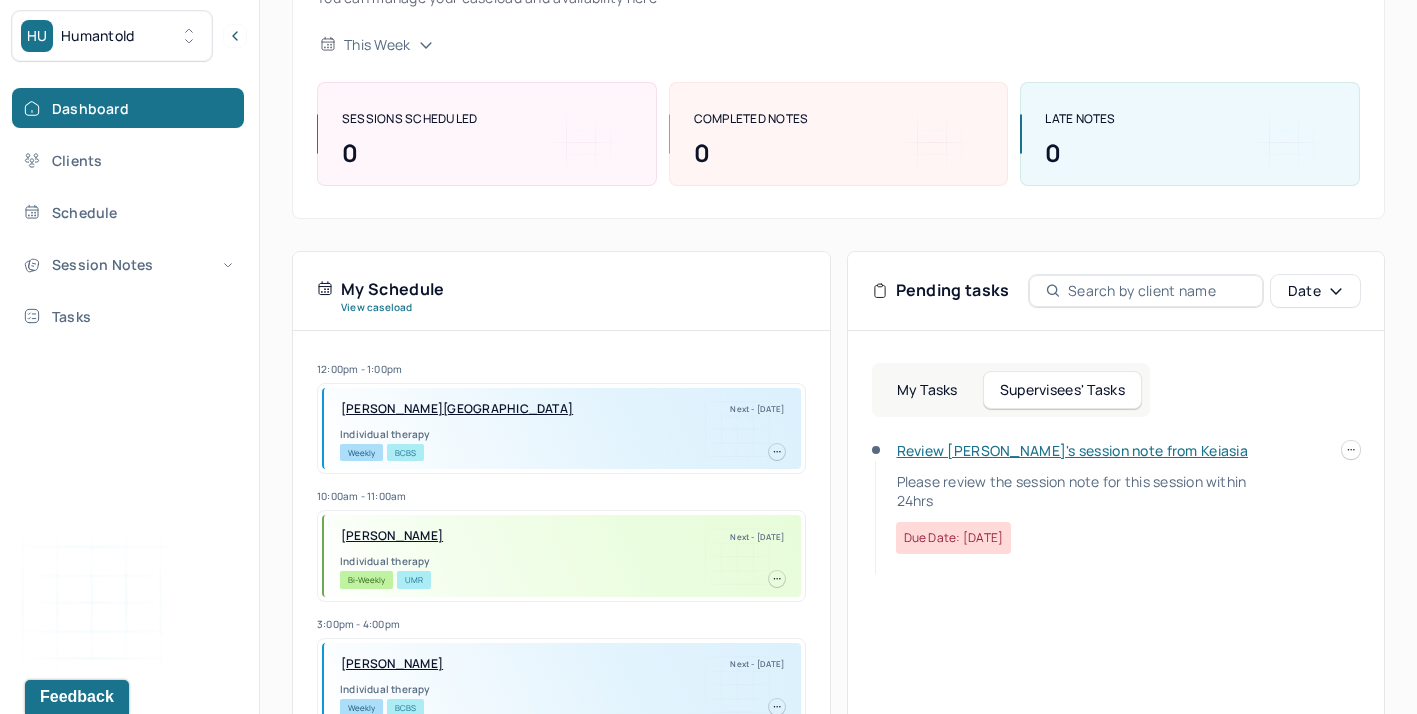 click on "Review [PERSON_NAME]'s session note from Keiasia" at bounding box center [1072, 450] 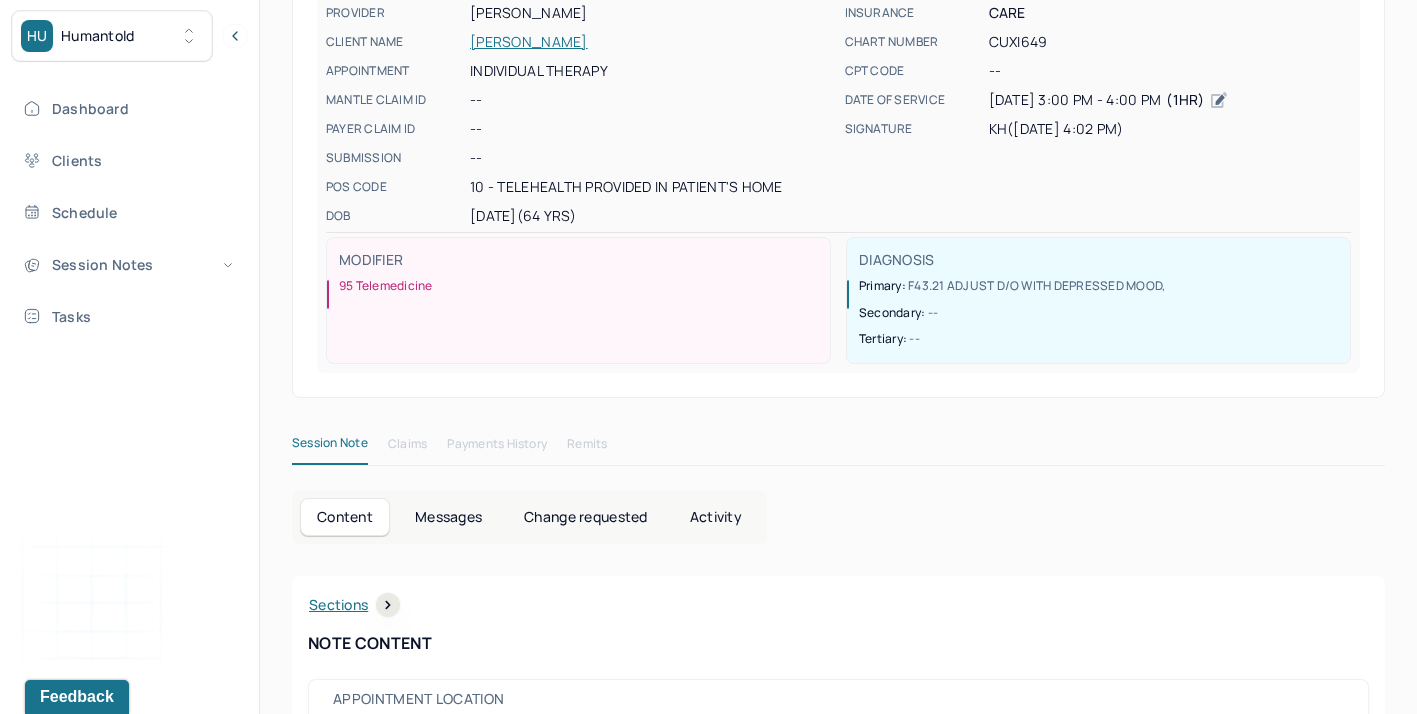 scroll, scrollTop: 0, scrollLeft: 0, axis: both 